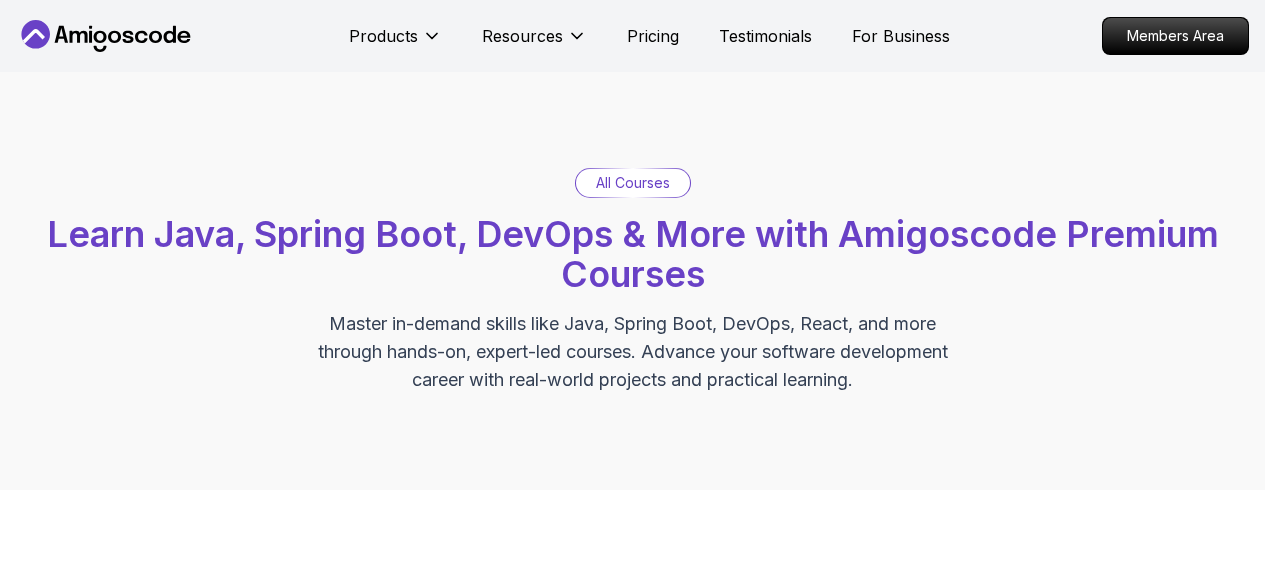 scroll, scrollTop: 664, scrollLeft: 0, axis: vertical 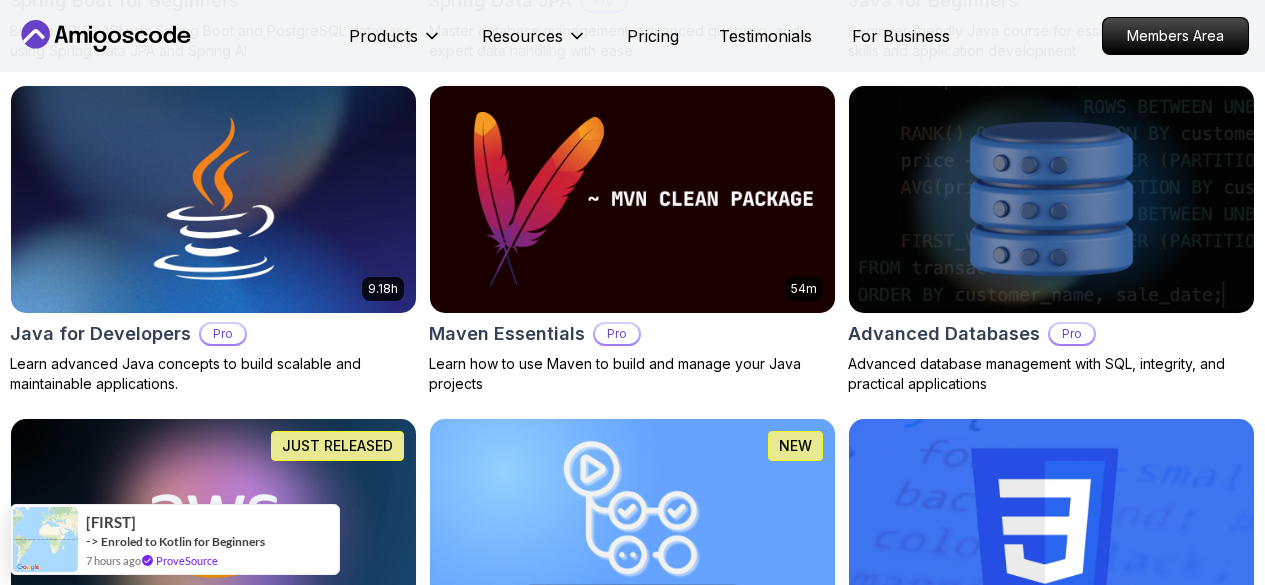 click on "Products Resources Pricing Testimonials For Business Members Area Products Resources Pricing Testimonials For Business Members Area All Courses Learn Java, Spring Boot, DevOps & More with Amigoscode Premium Courses Master in-demand skills like Java, Spring Boot, DevOps, React, and more through hands-on, expert-led courses. Advance your software development career with real-world projects and practical learning. Filters Filters Type Course Build Price Pro Free Instructors Nelson Djalo Richard Abz Duration 0-1 Hour 1-3 Hours +3 Hours Track Front End Back End Dev Ops Full Stack Level Junior Mid-level Senior 6.00h Linux Fundamentals Pro Learn the fundamentals of Linux and how to use the command line 5.18h Advanced Spring Boot Pro Dive deep into Spring Boot with our advanced course, designed to take your skills from intermediate to expert level. 3.30h Building APIs with Spring Boot Pro 1.67h NEW Spring Boot for Beginners Build a CRUD API with Spring Boot and PostgreSQL database using Spring Data JPA and Spring AI" at bounding box center [632, 4024] 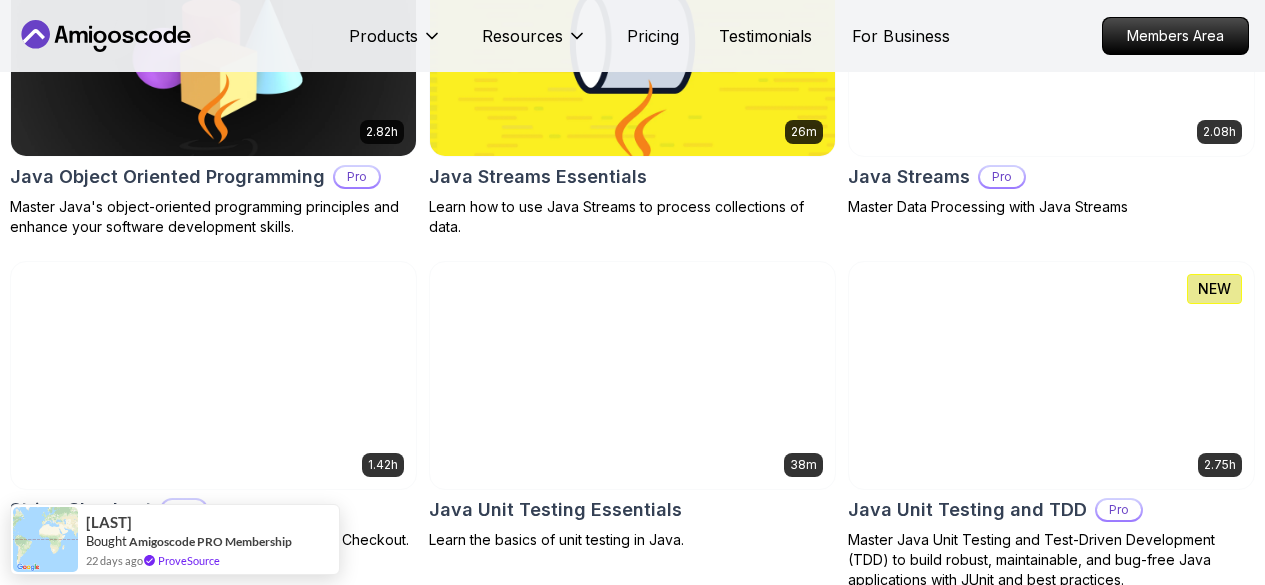 scroll, scrollTop: 3494, scrollLeft: 0, axis: vertical 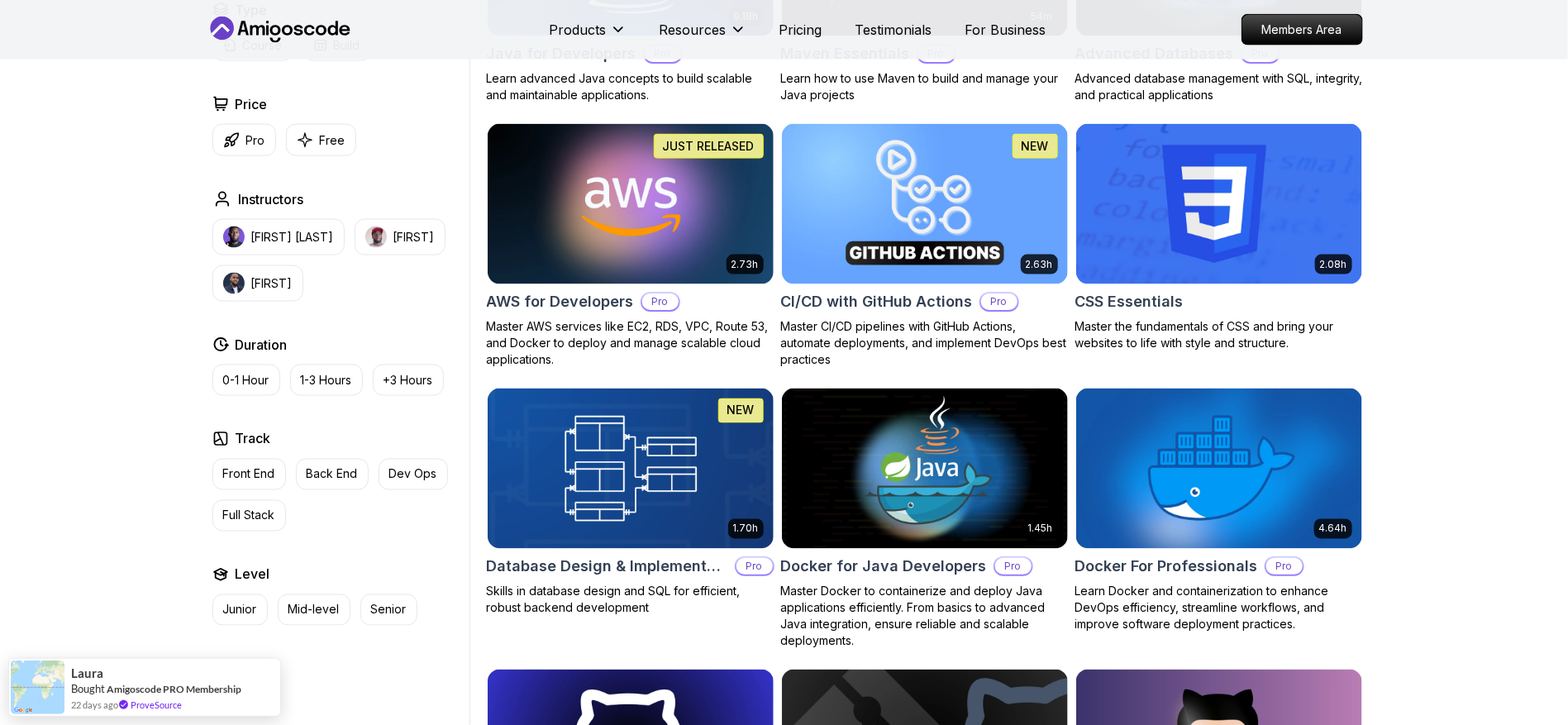drag, startPoint x: 660, startPoint y: 20, endPoint x: 419, endPoint y: 477, distance: 516.6527 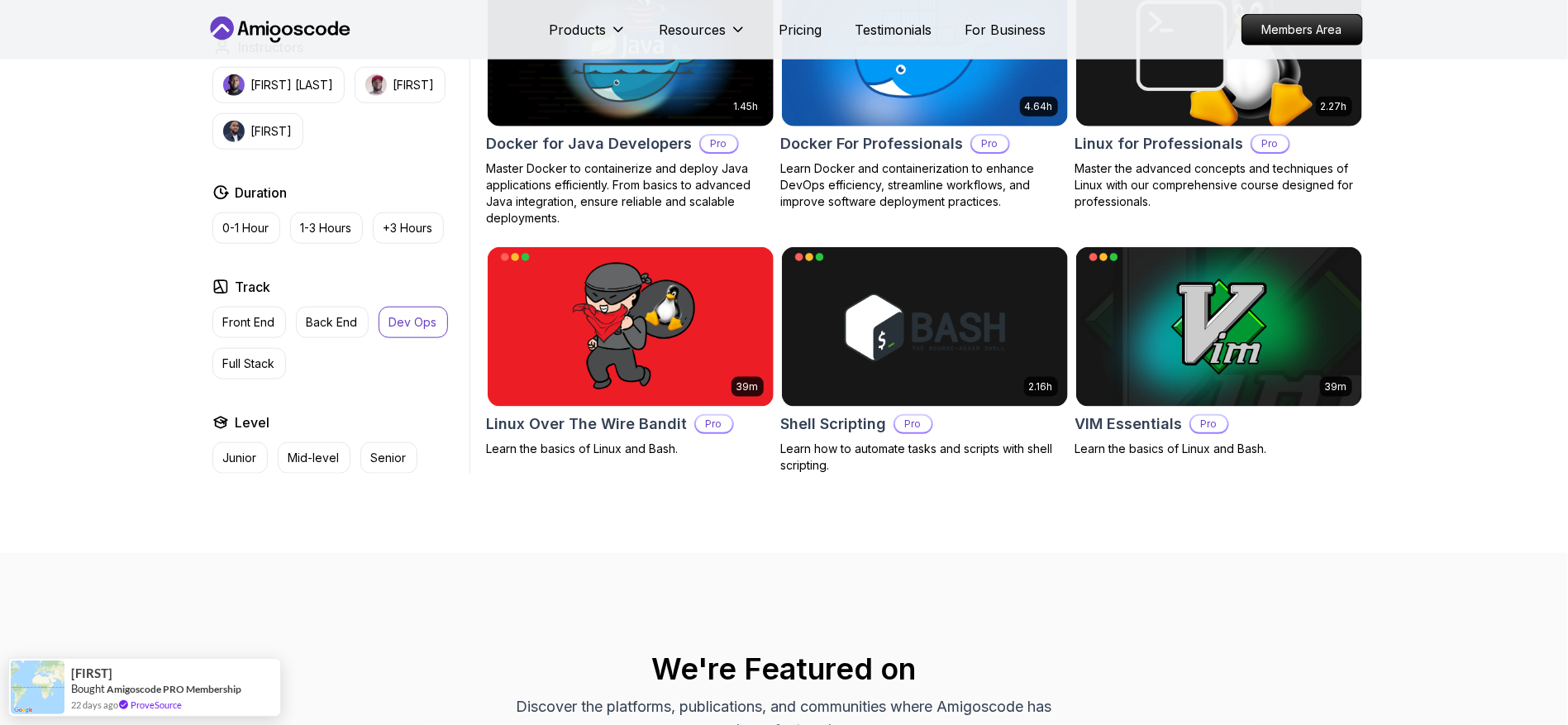scroll, scrollTop: 819, scrollLeft: 0, axis: vertical 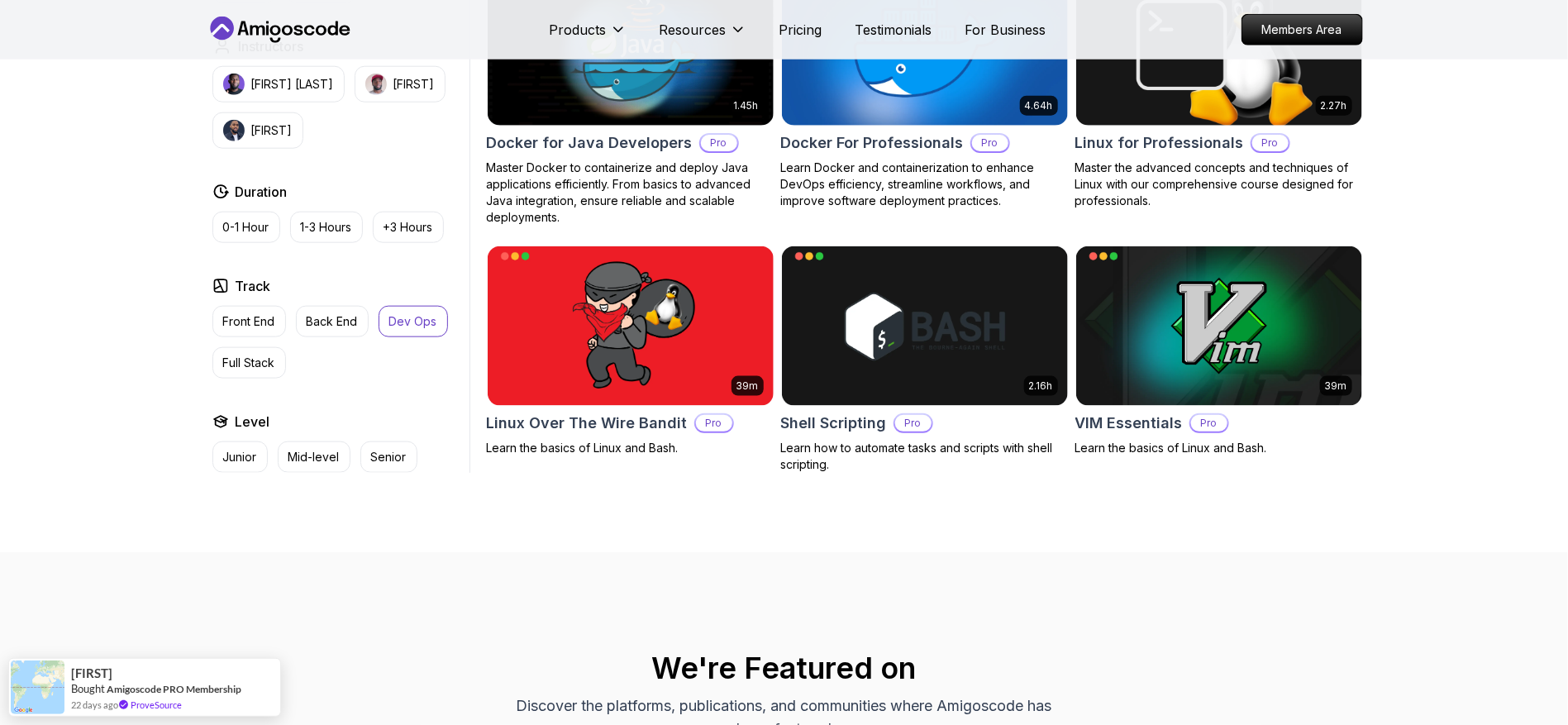 click on "Back End" at bounding box center (332, 322) 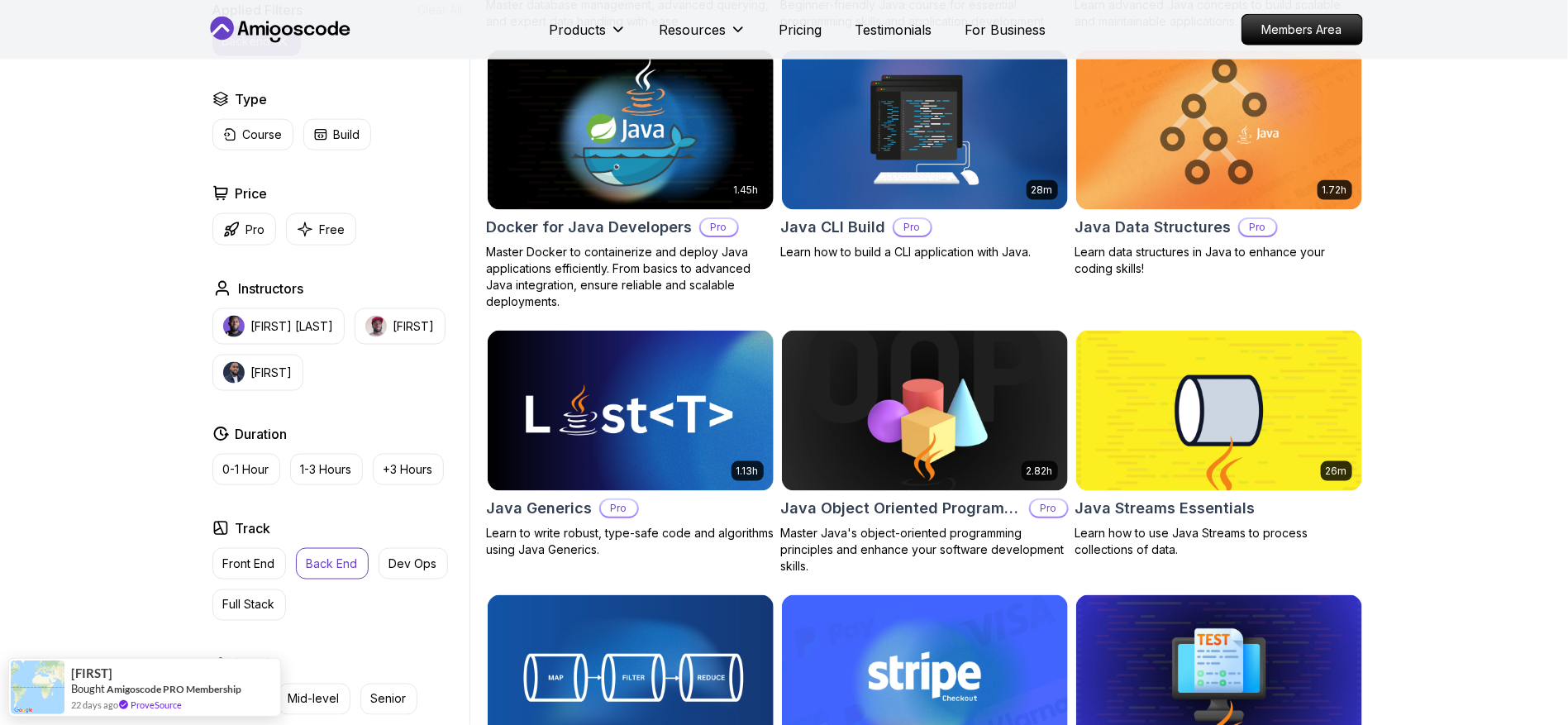 scroll, scrollTop: 985, scrollLeft: 0, axis: vertical 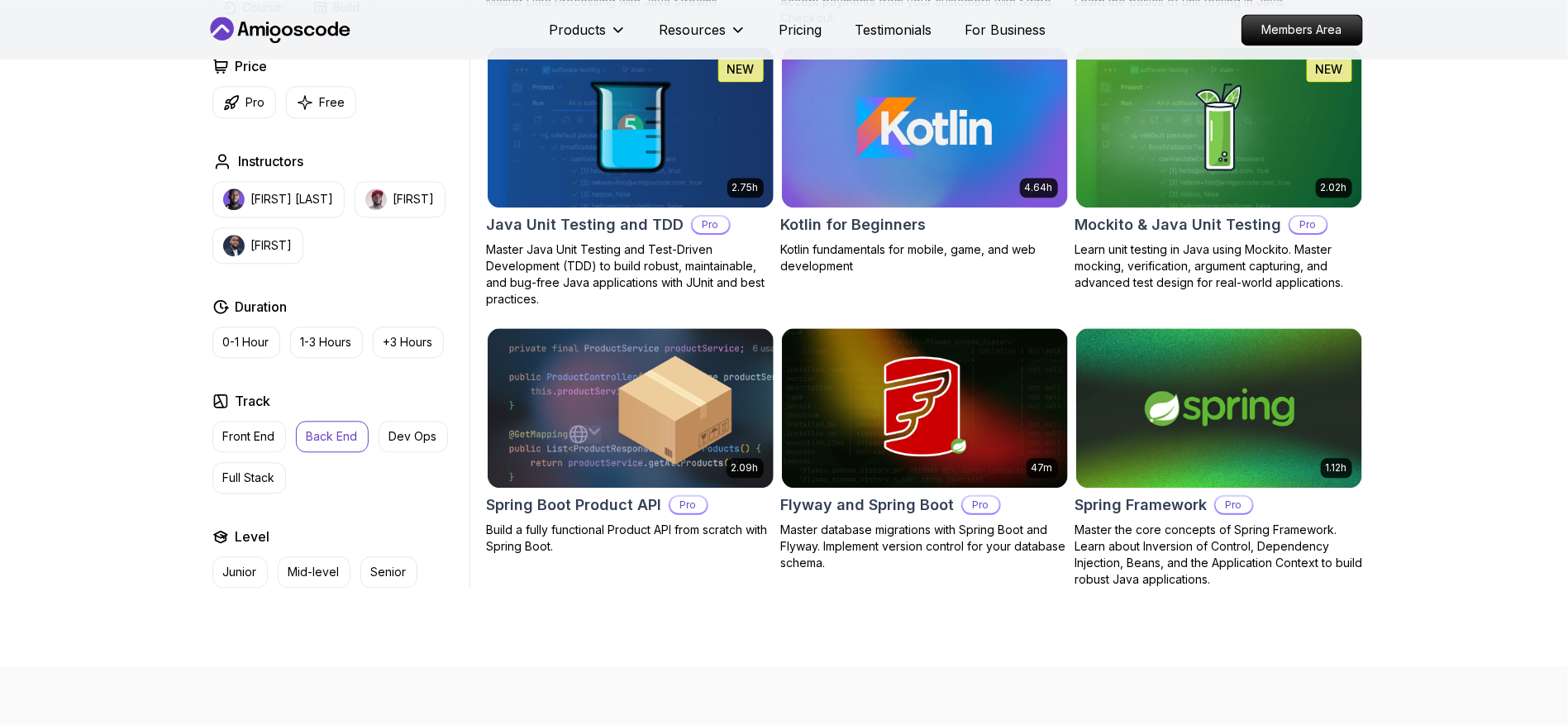click on "Front End" at bounding box center (249, 436) 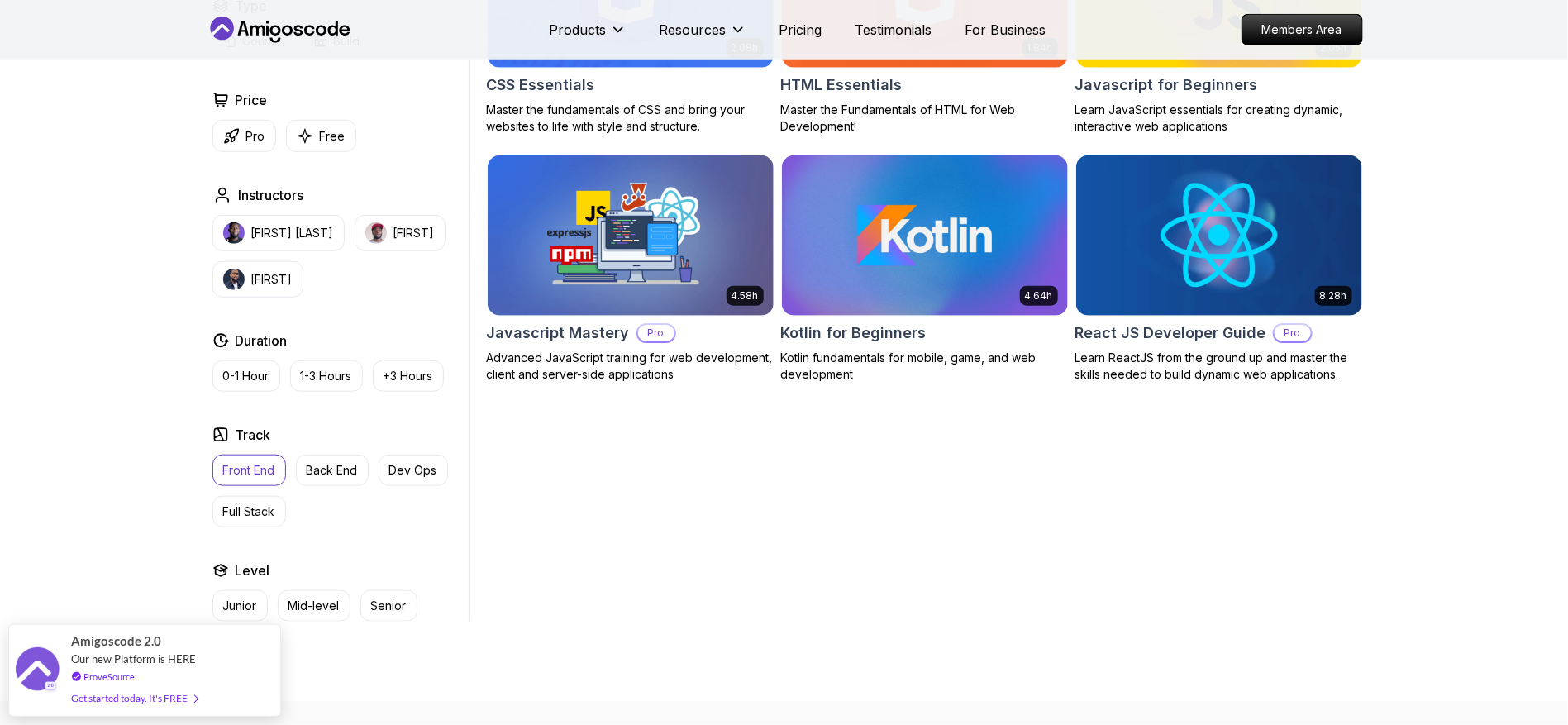 scroll, scrollTop: 613, scrollLeft: 0, axis: vertical 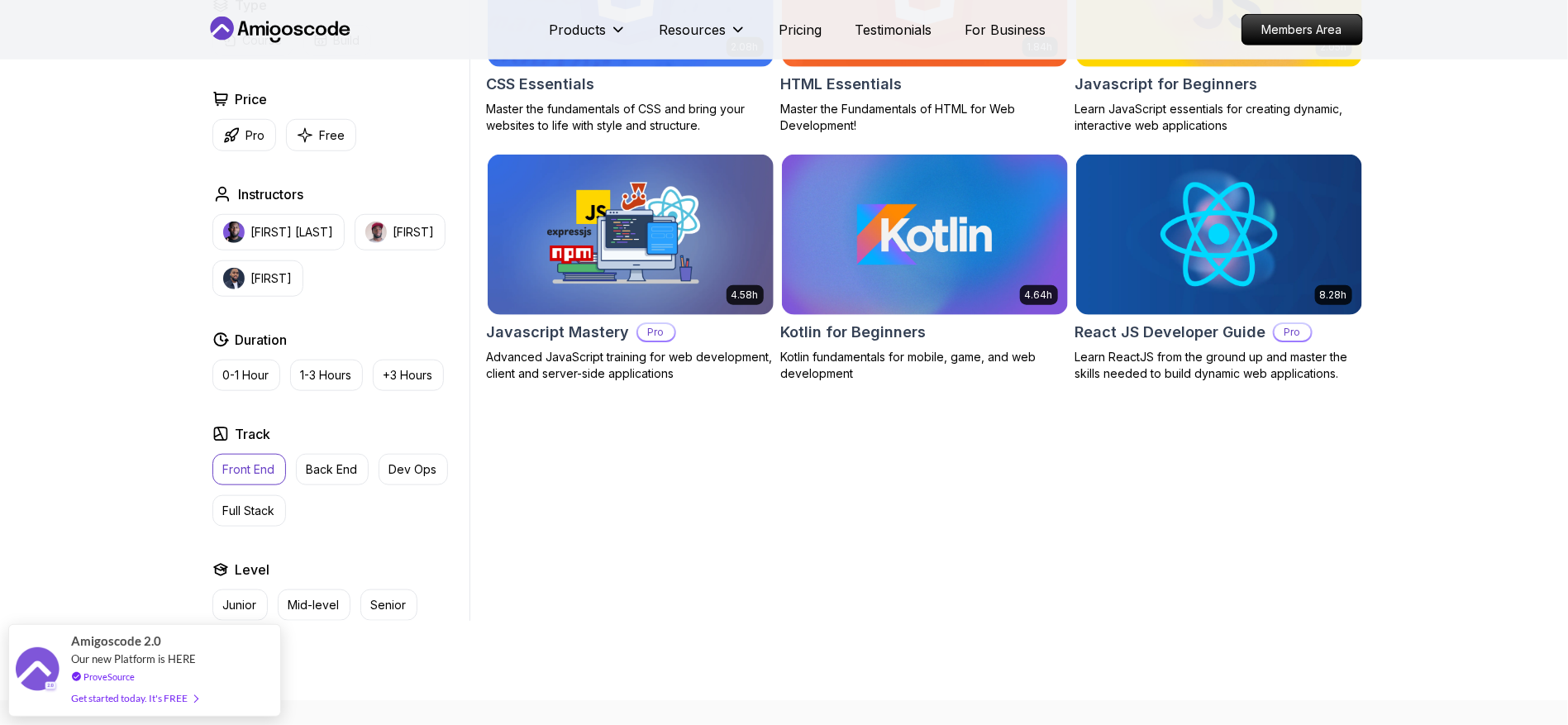 click on "Dev Ops" at bounding box center (413, 470) 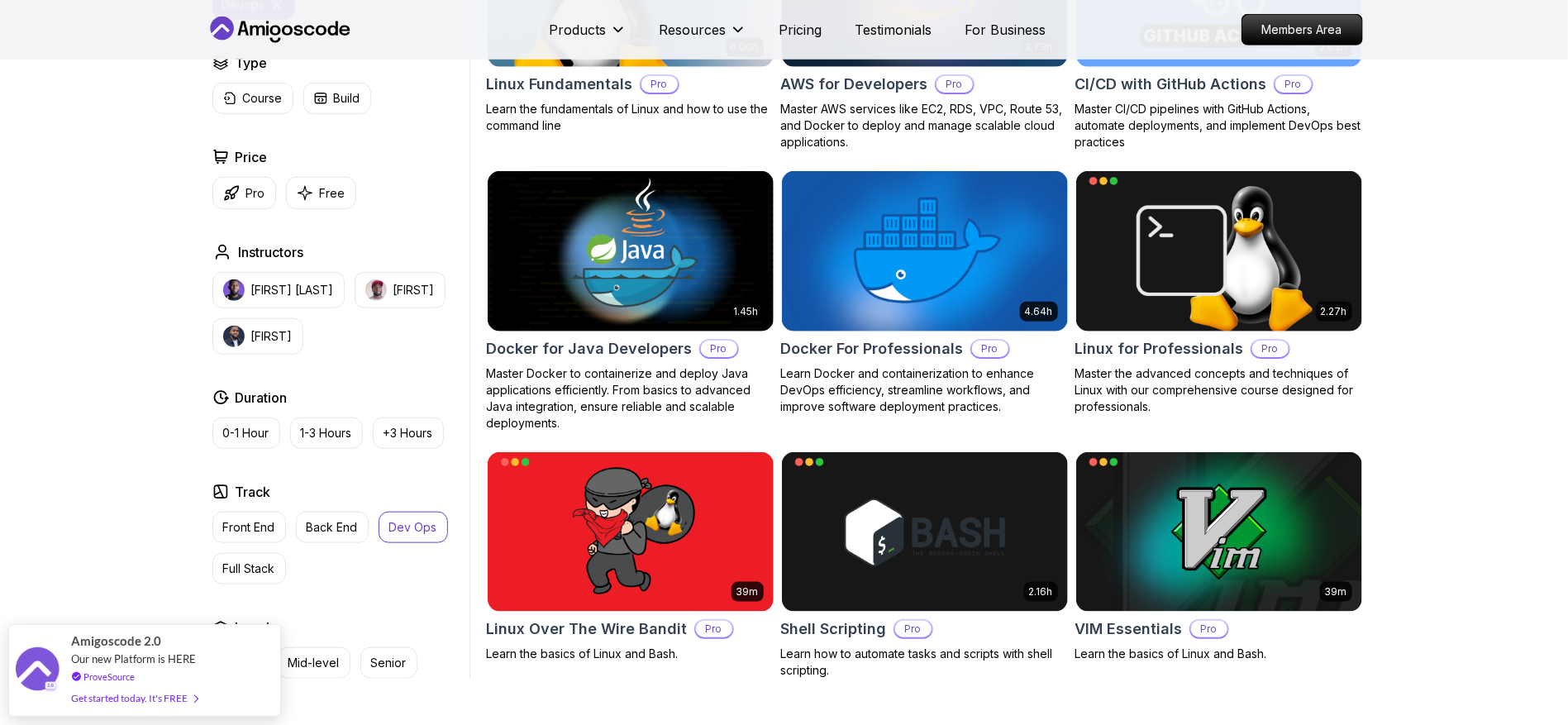 click on "Full Stack" at bounding box center (249, 569) 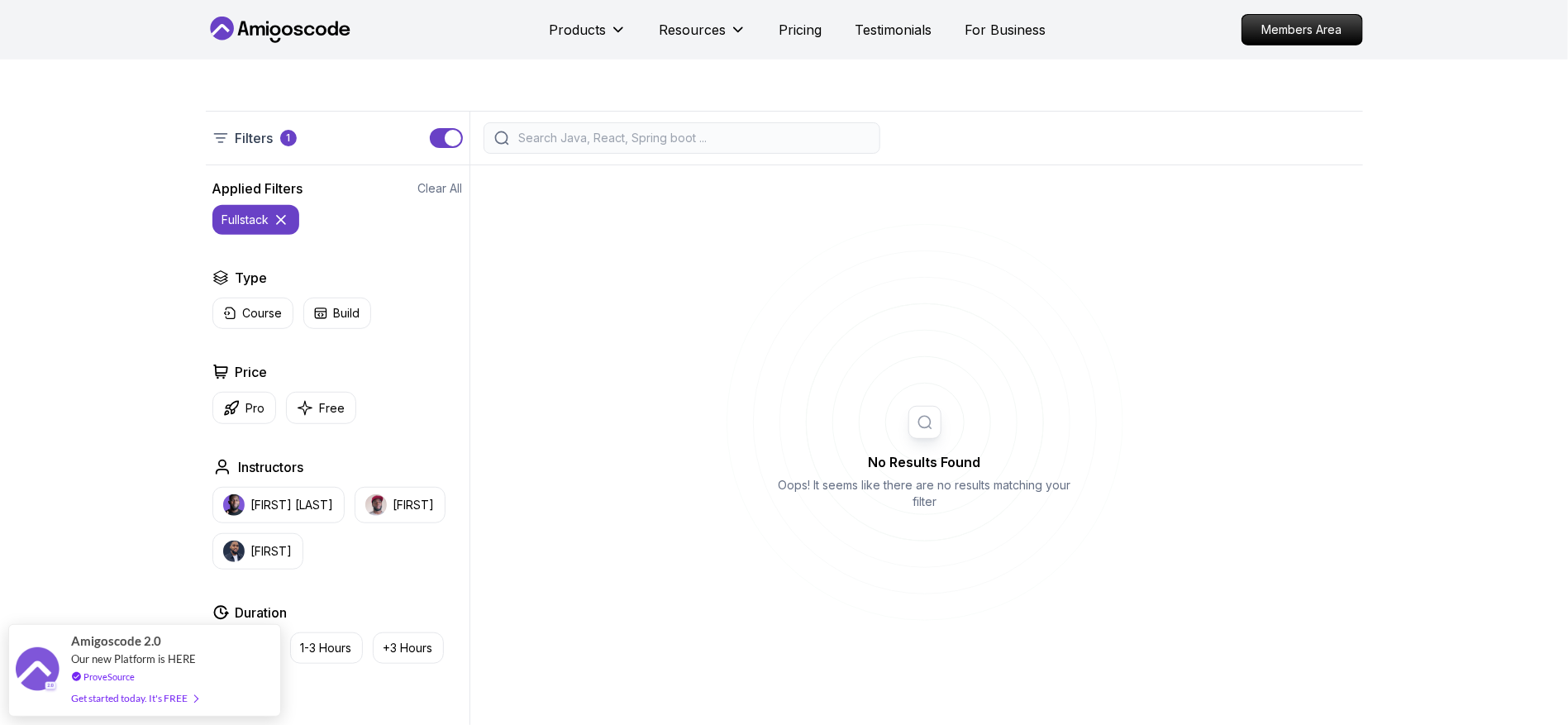 scroll, scrollTop: 335, scrollLeft: 0, axis: vertical 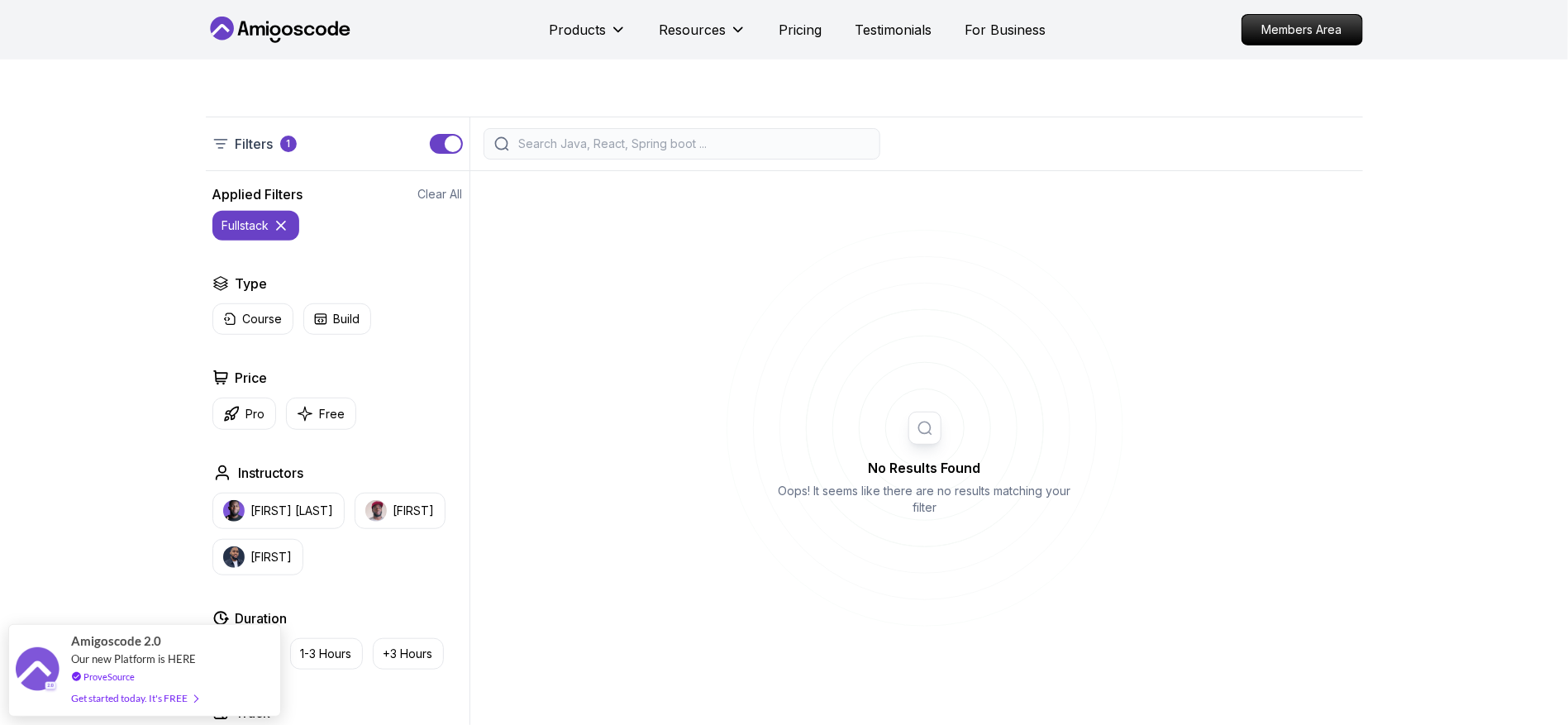 click 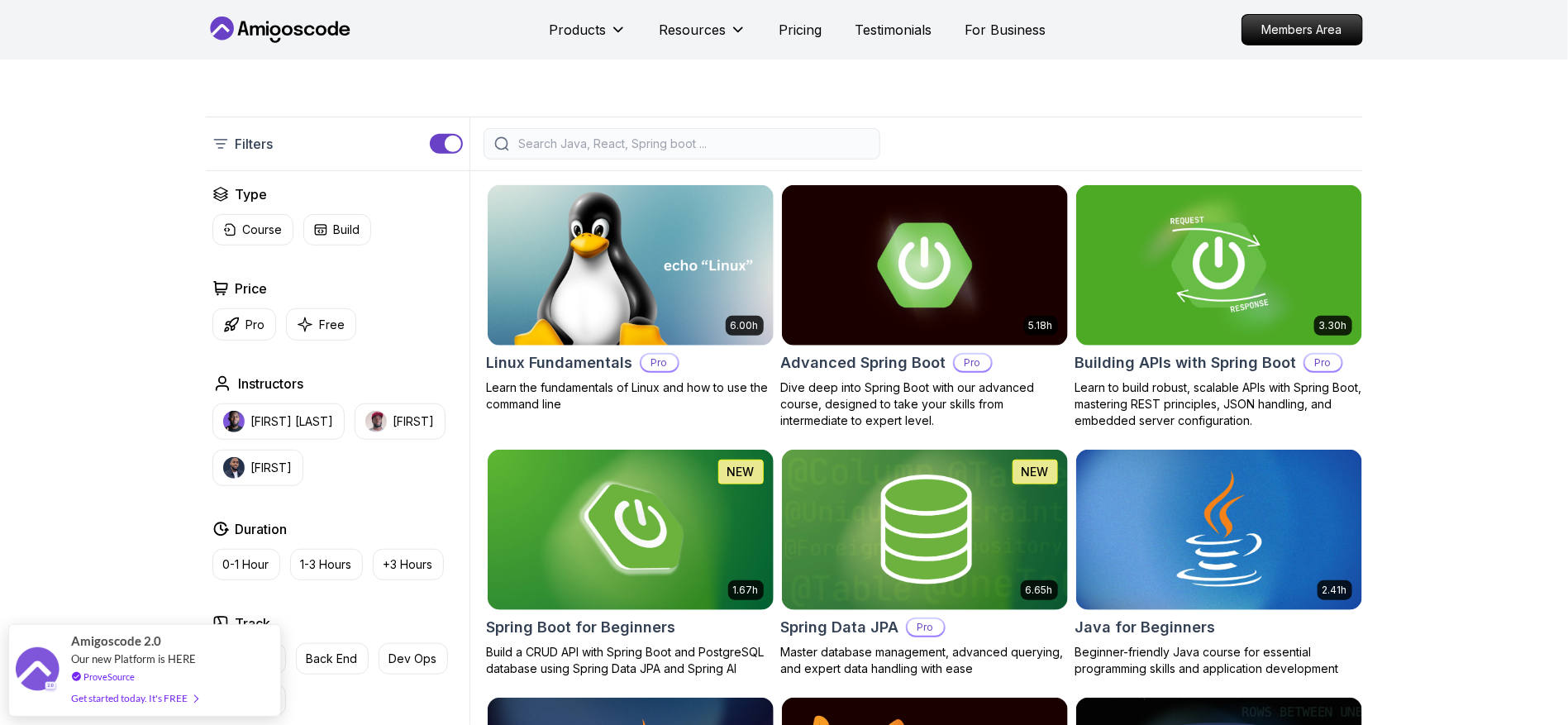 click at bounding box center (693, 144) 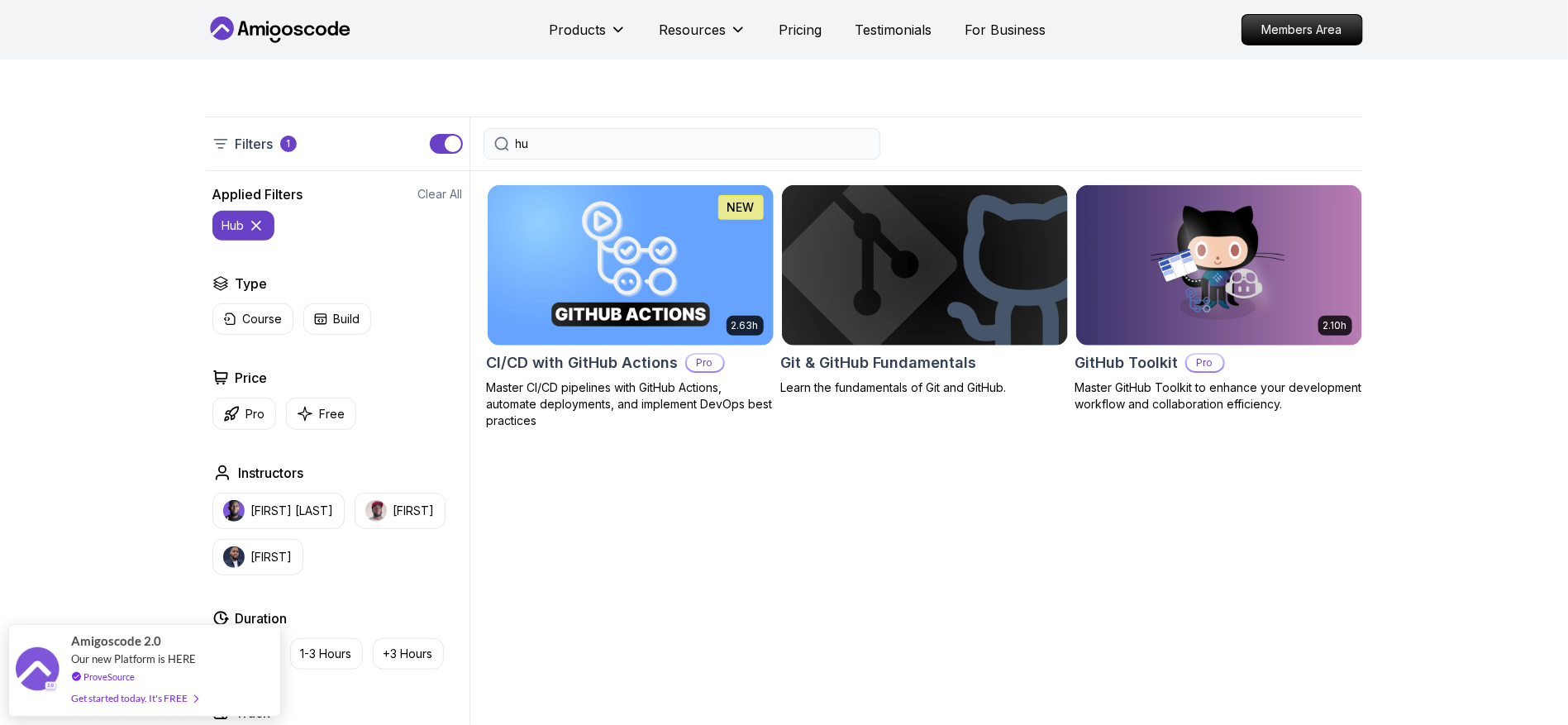 type on "h" 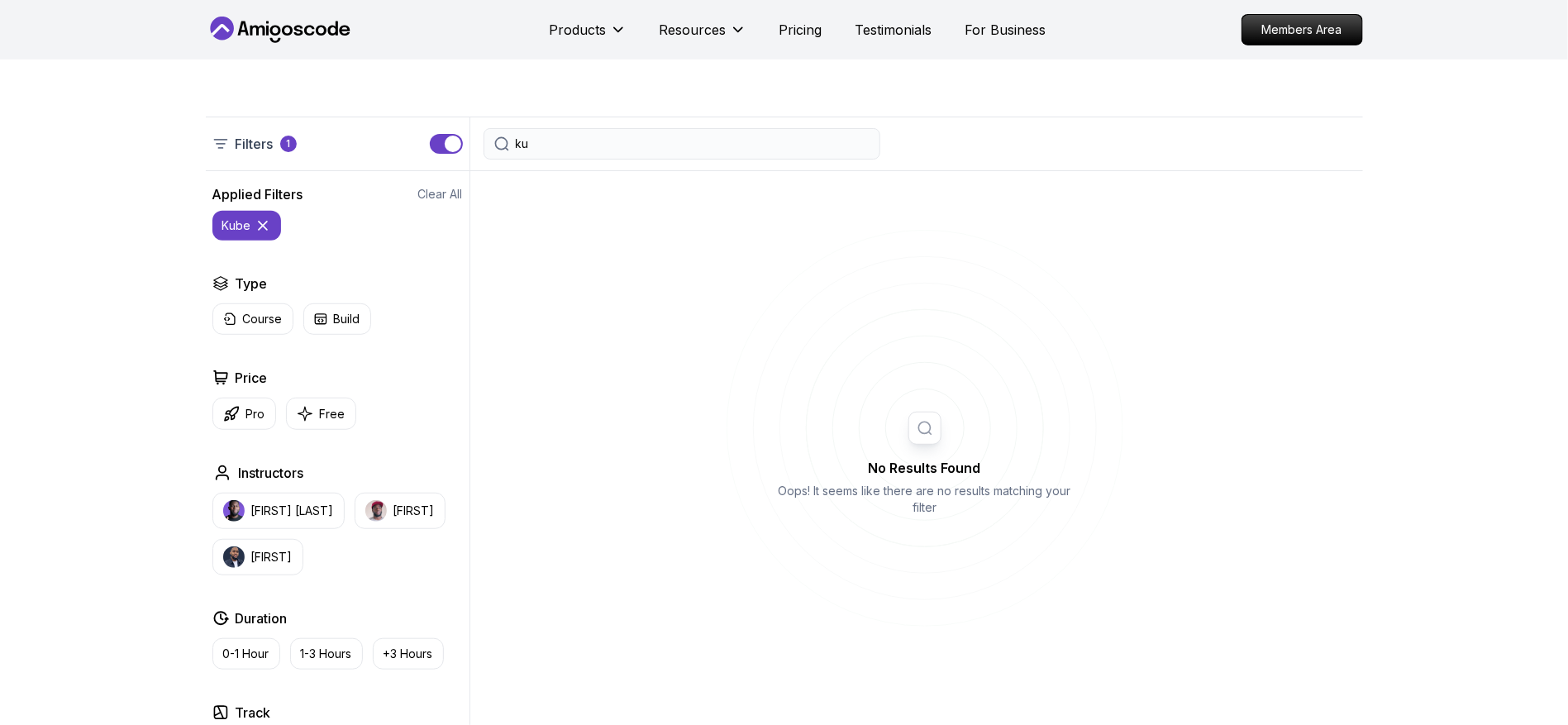 type on "k" 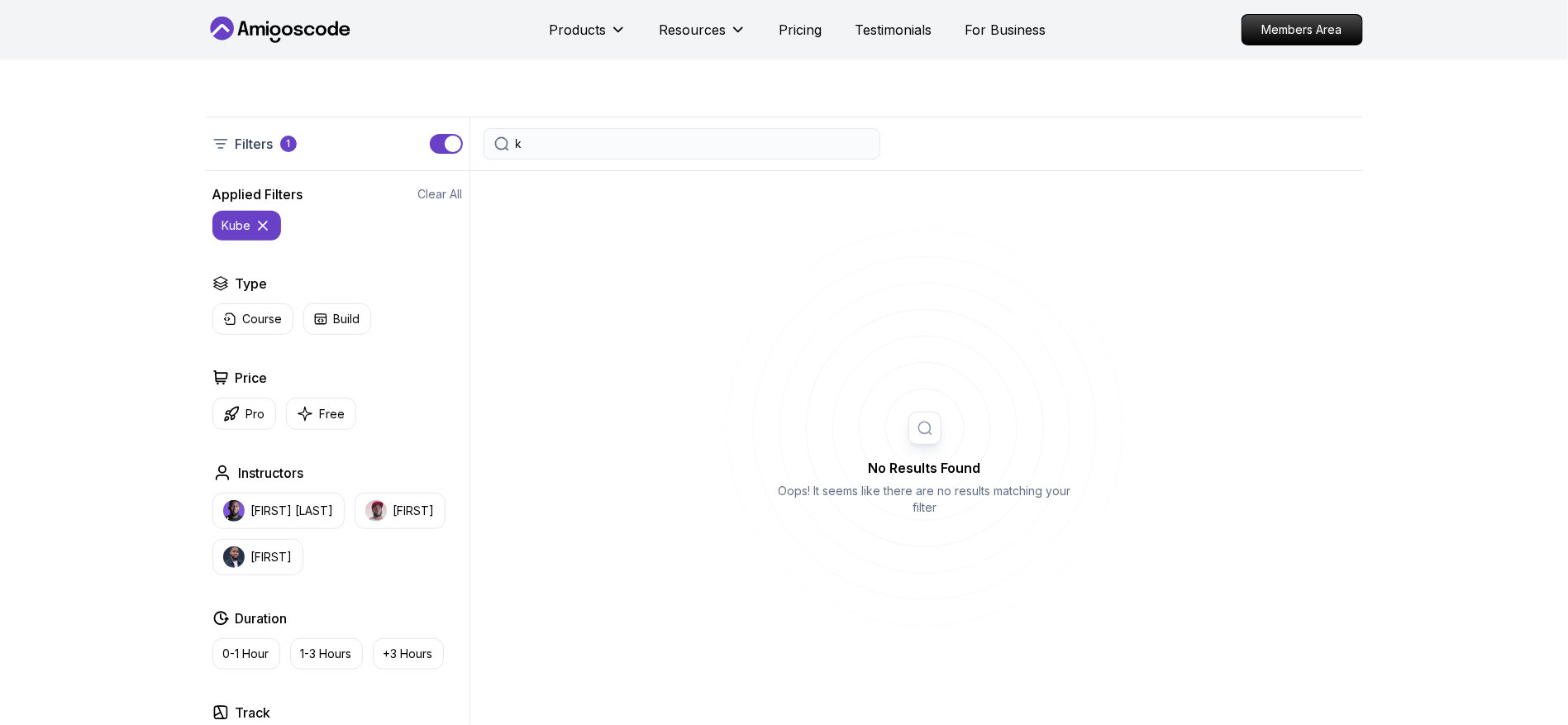 type 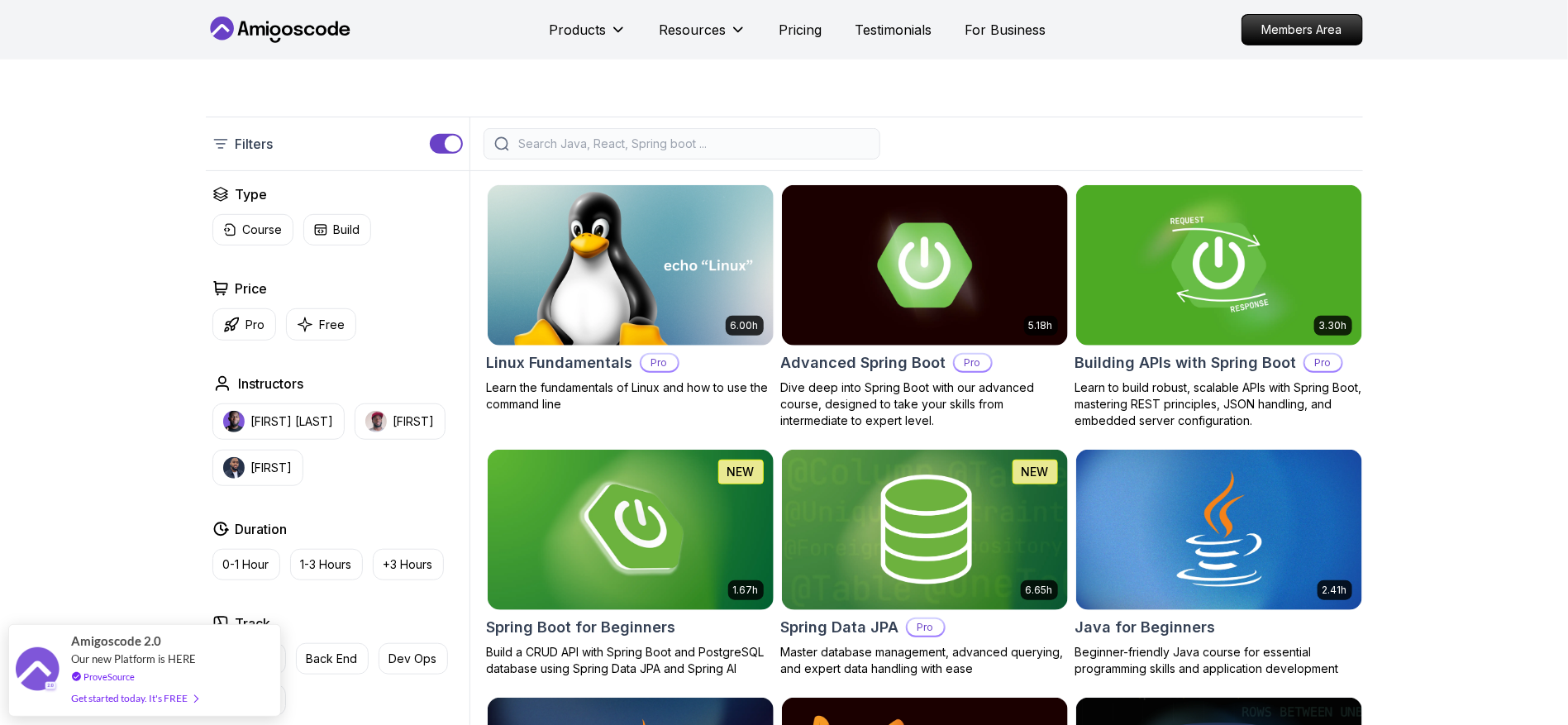 click 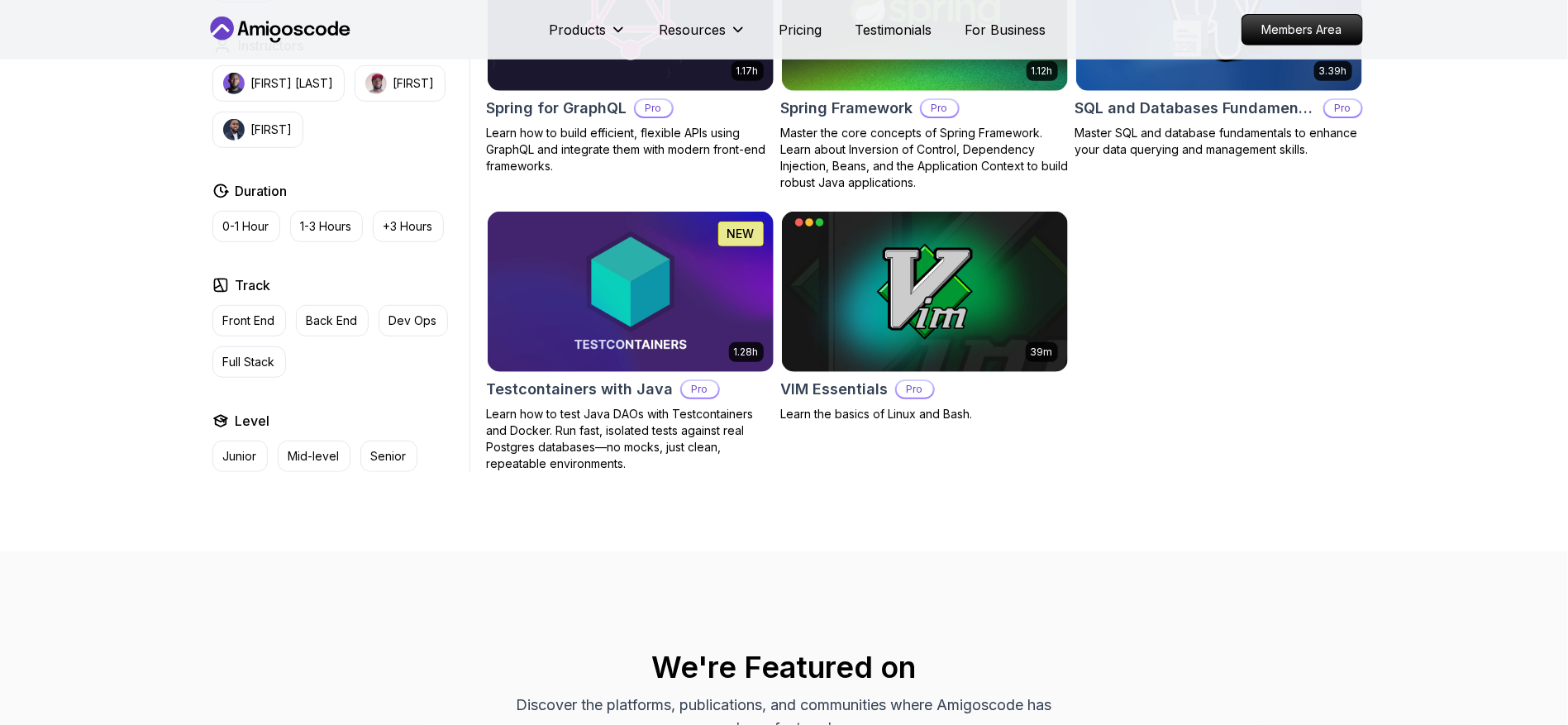 scroll, scrollTop: 3509, scrollLeft: 0, axis: vertical 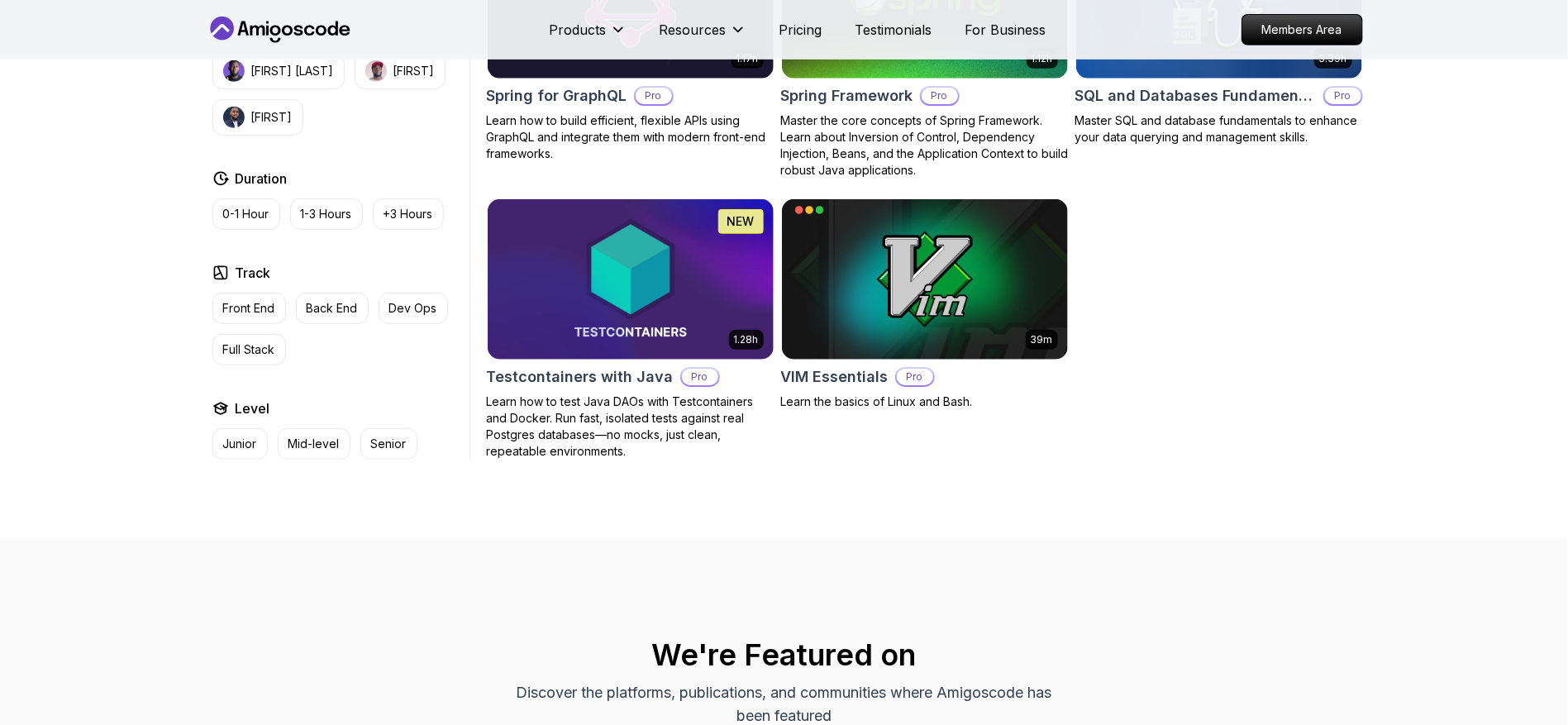 type 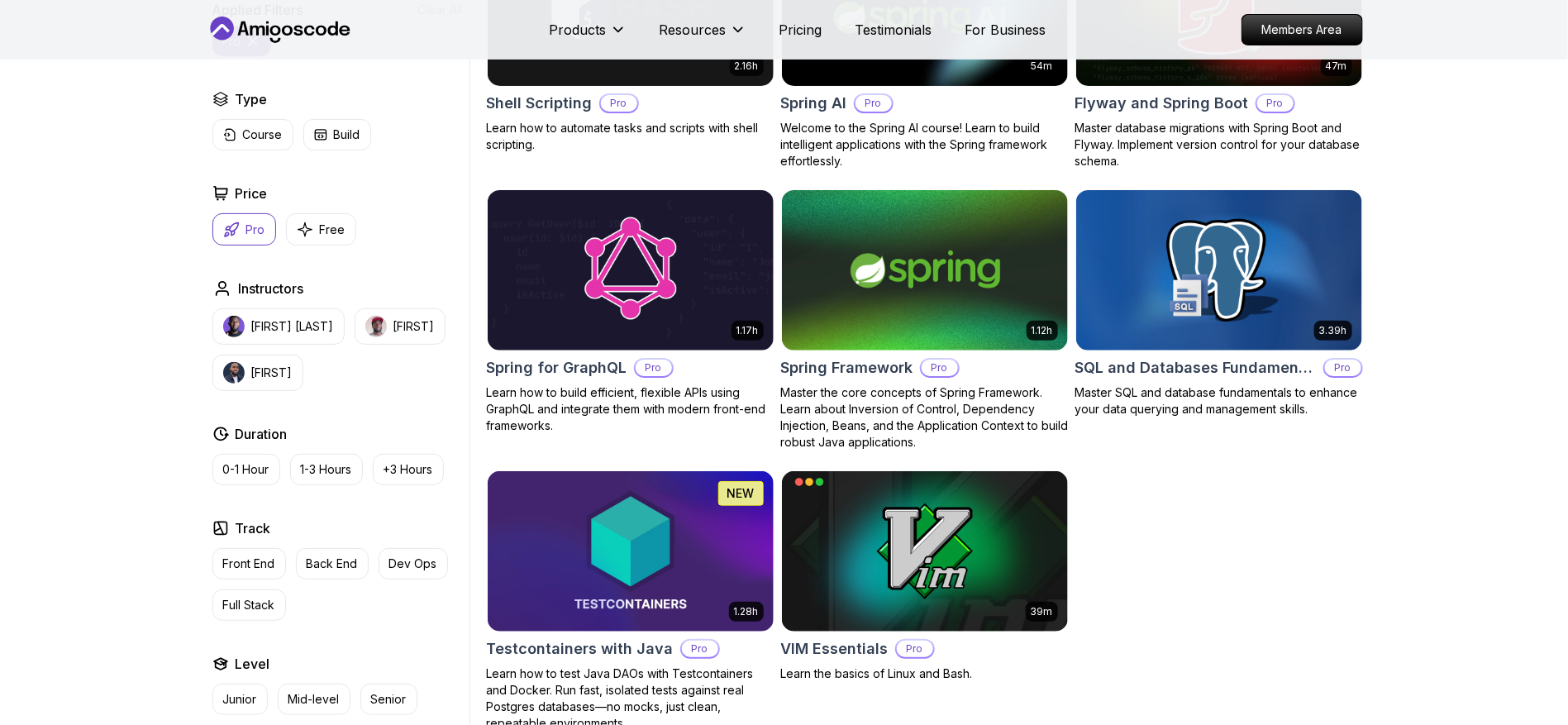 scroll, scrollTop: 3199, scrollLeft: 0, axis: vertical 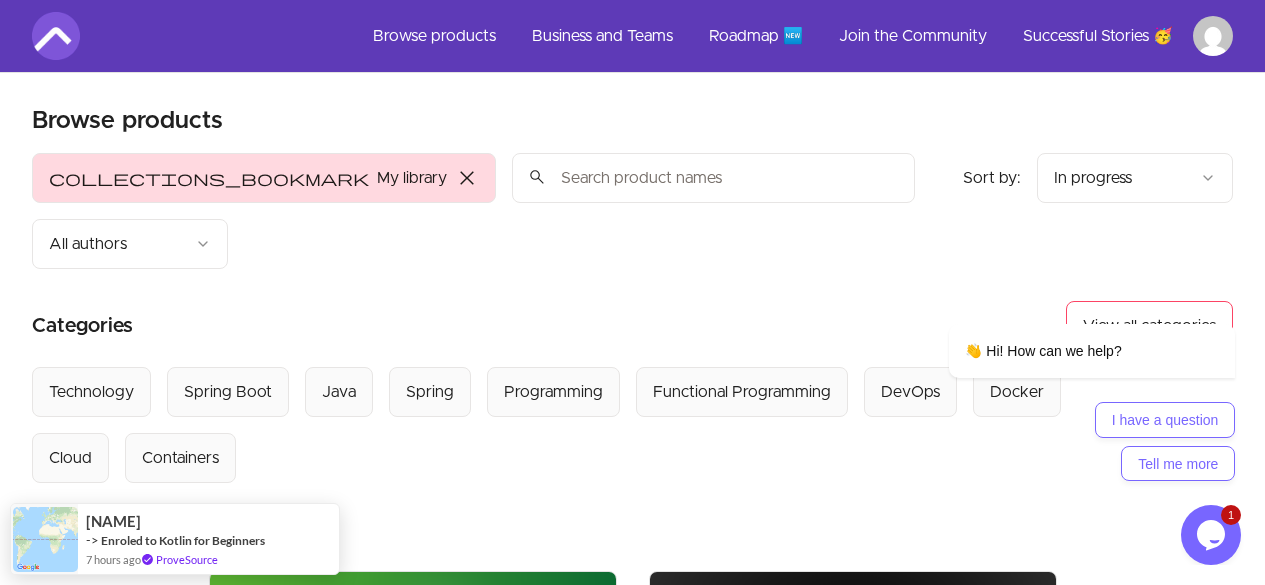 click at bounding box center (713, 178) 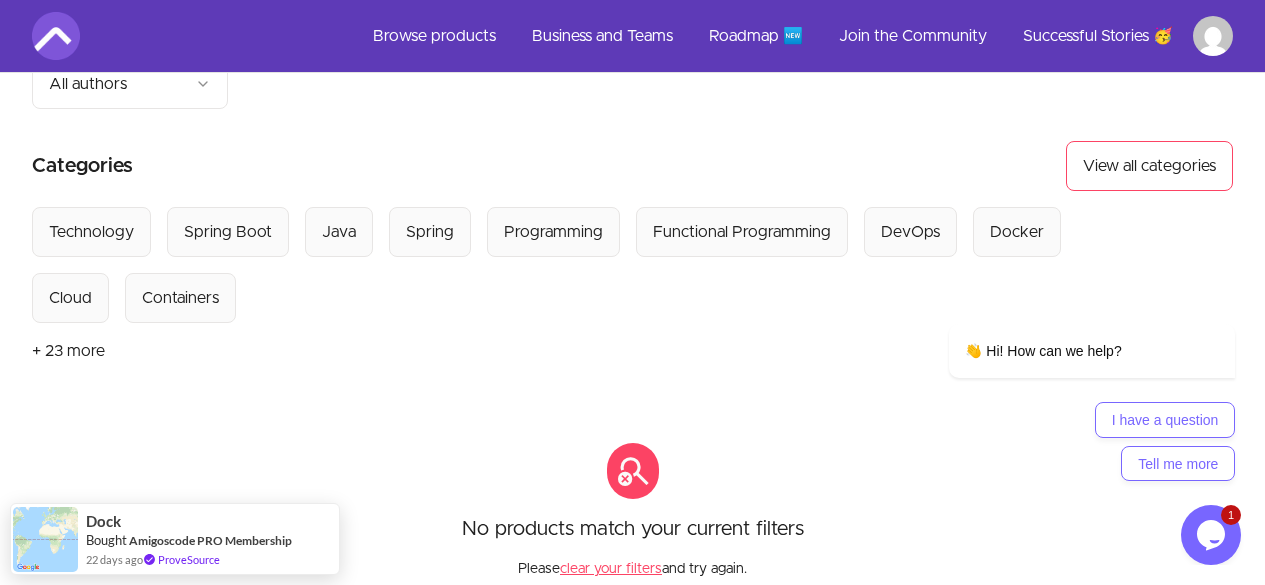 scroll, scrollTop: 159, scrollLeft: 0, axis: vertical 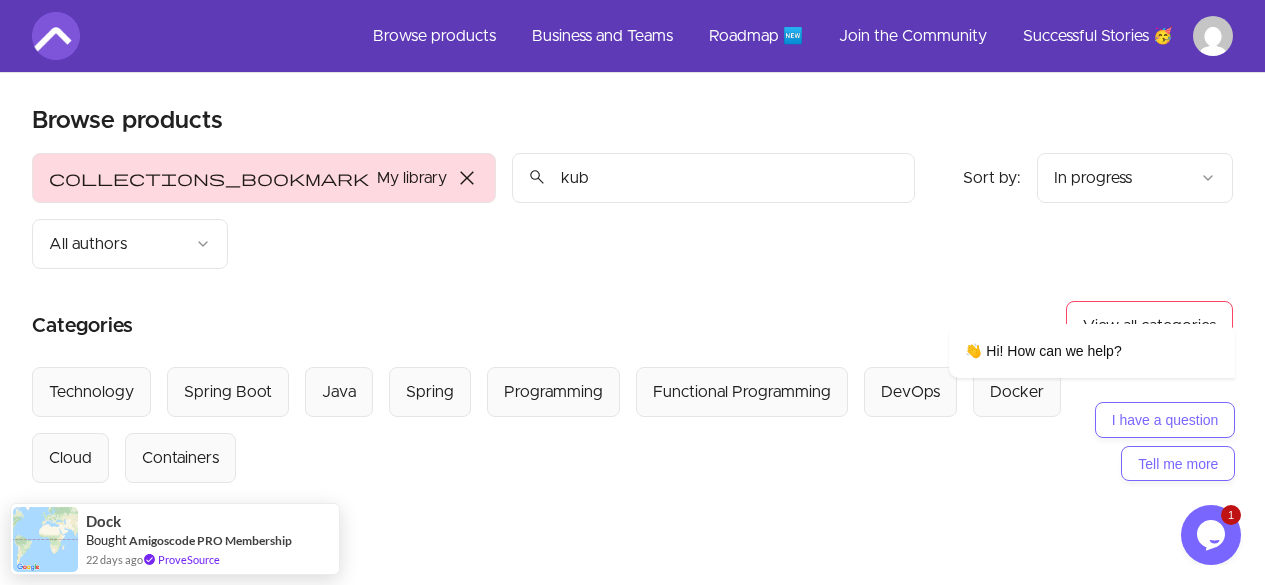 click on "kub" at bounding box center [713, 178] 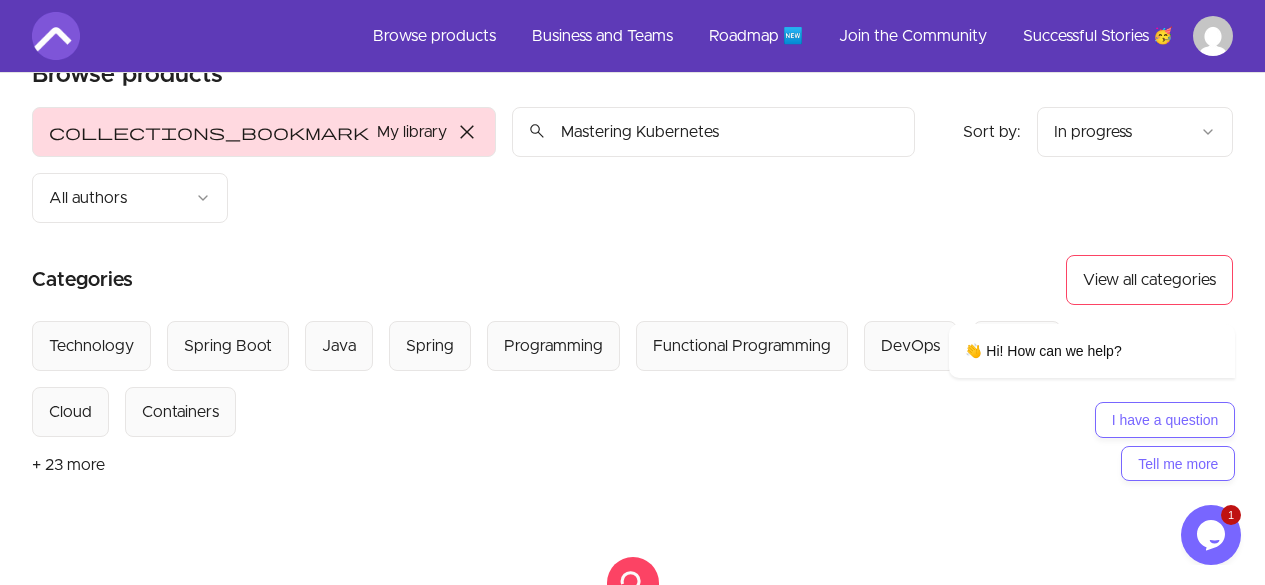 scroll, scrollTop: 0, scrollLeft: 0, axis: both 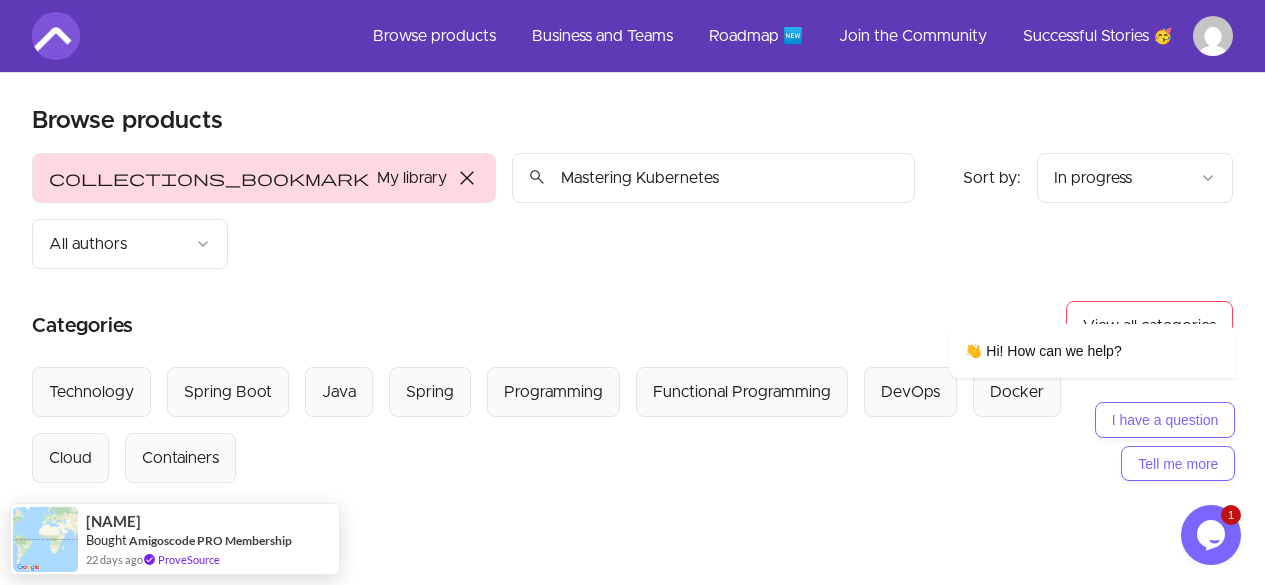 click on "Mastering Kubernetes" at bounding box center (713, 178) 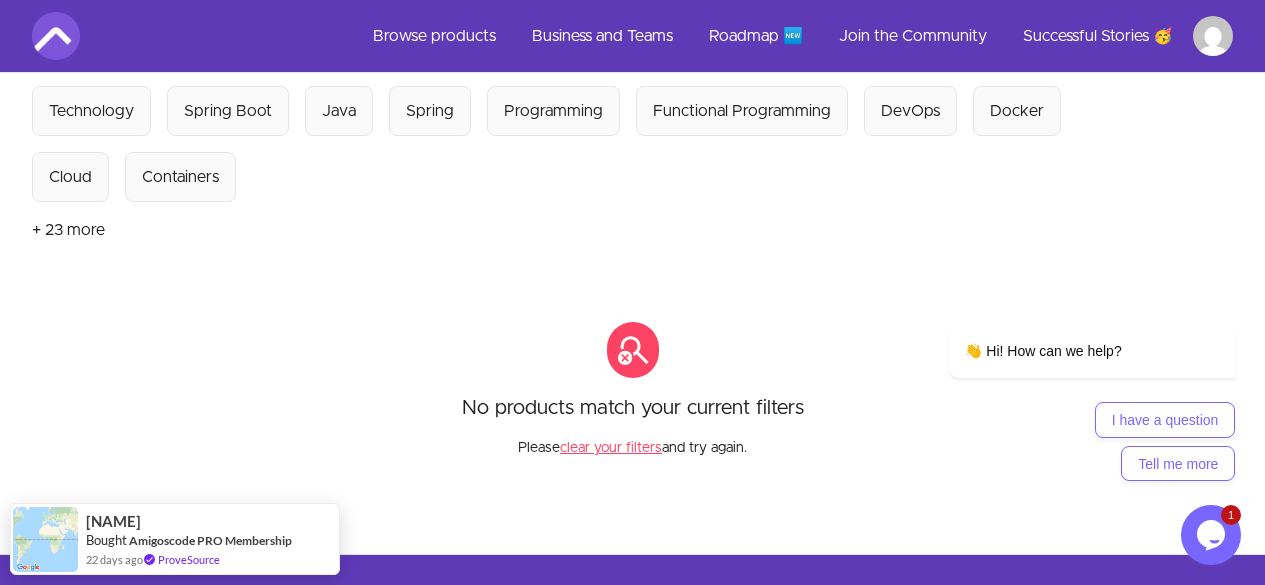 scroll, scrollTop: 0, scrollLeft: 0, axis: both 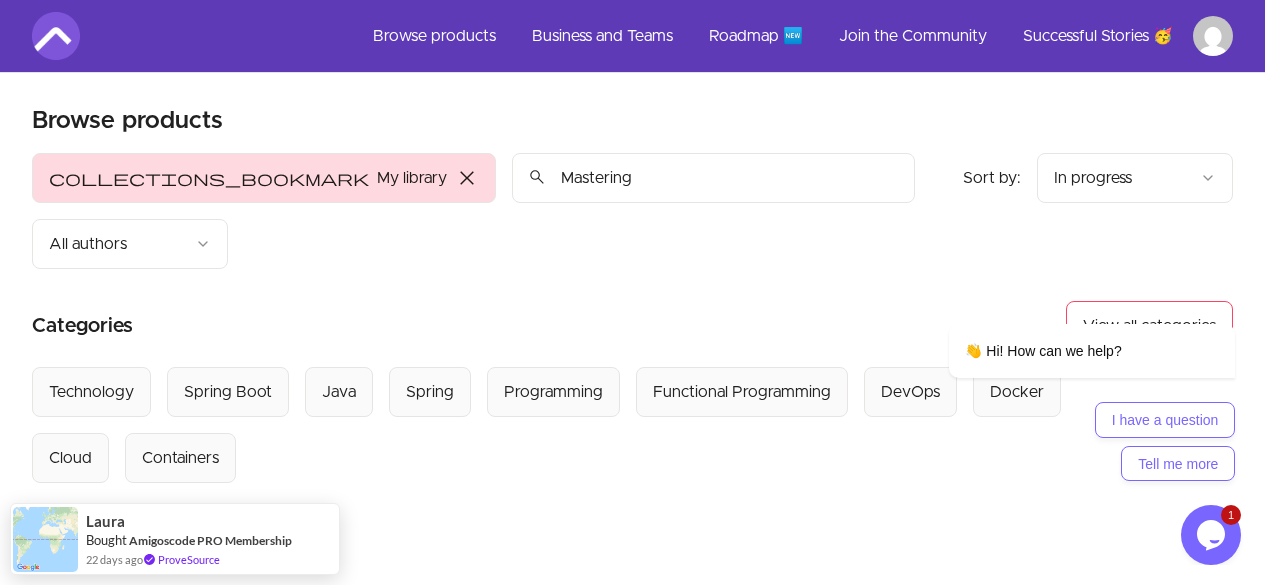 type on "Mastering" 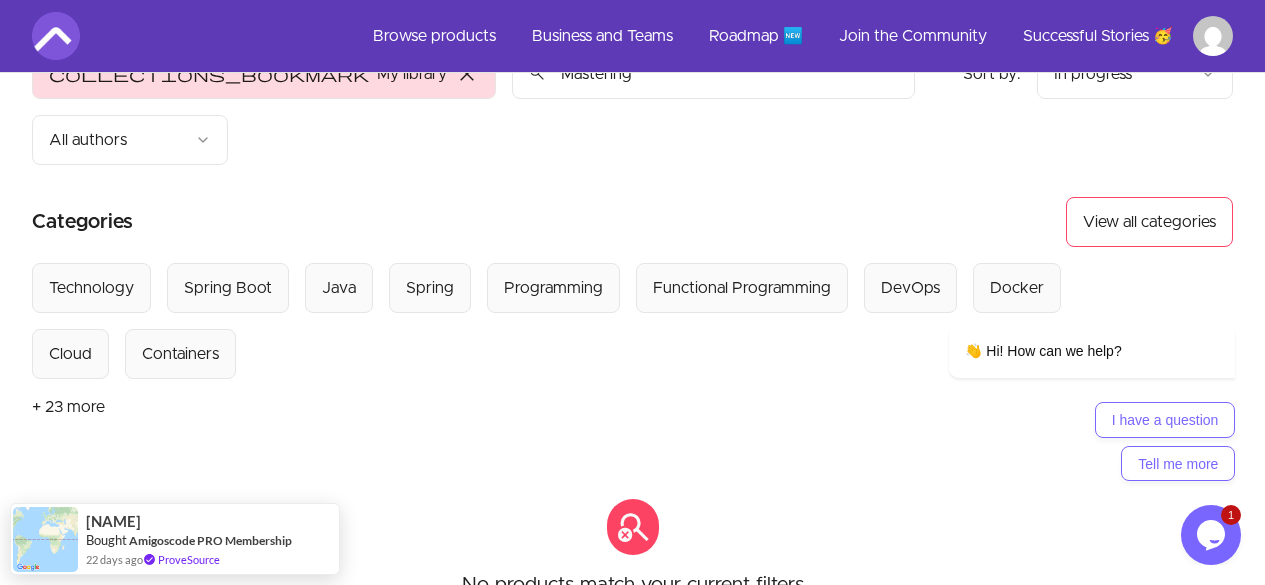 scroll, scrollTop: 109, scrollLeft: 0, axis: vertical 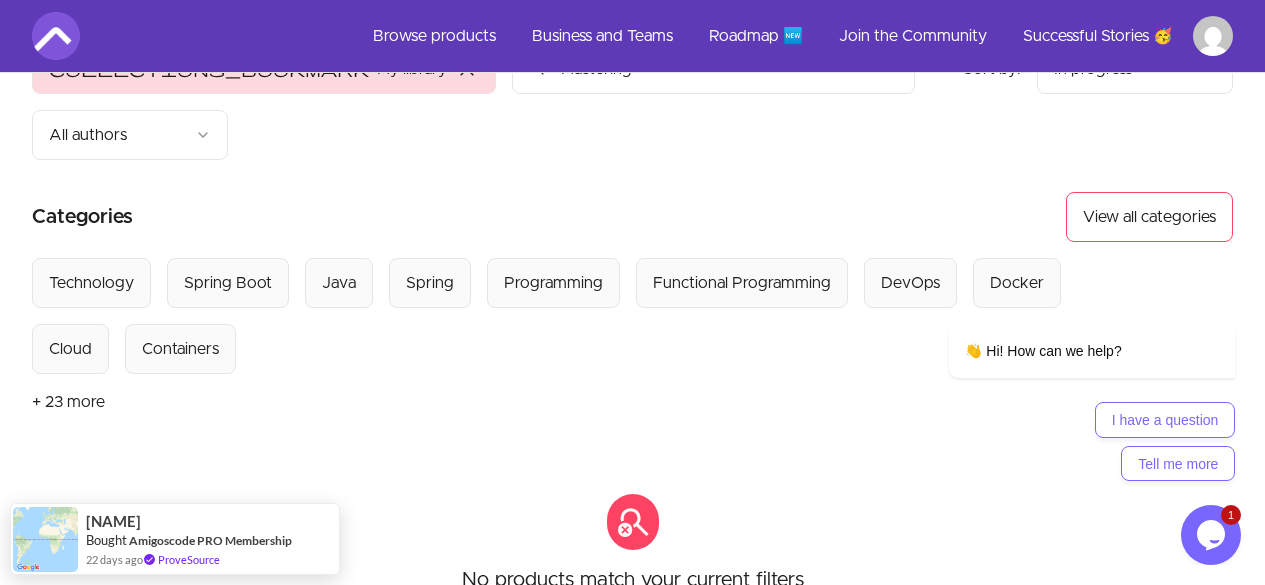 click on "DevOps" at bounding box center (910, 283) 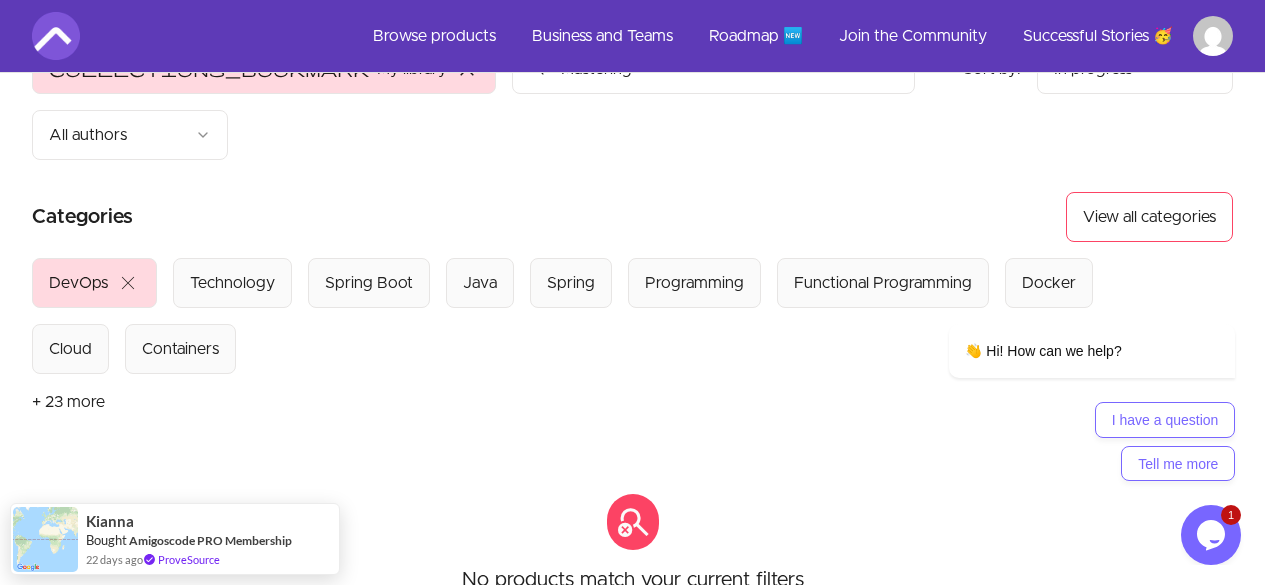 click on "Cloud" at bounding box center (70, 349) 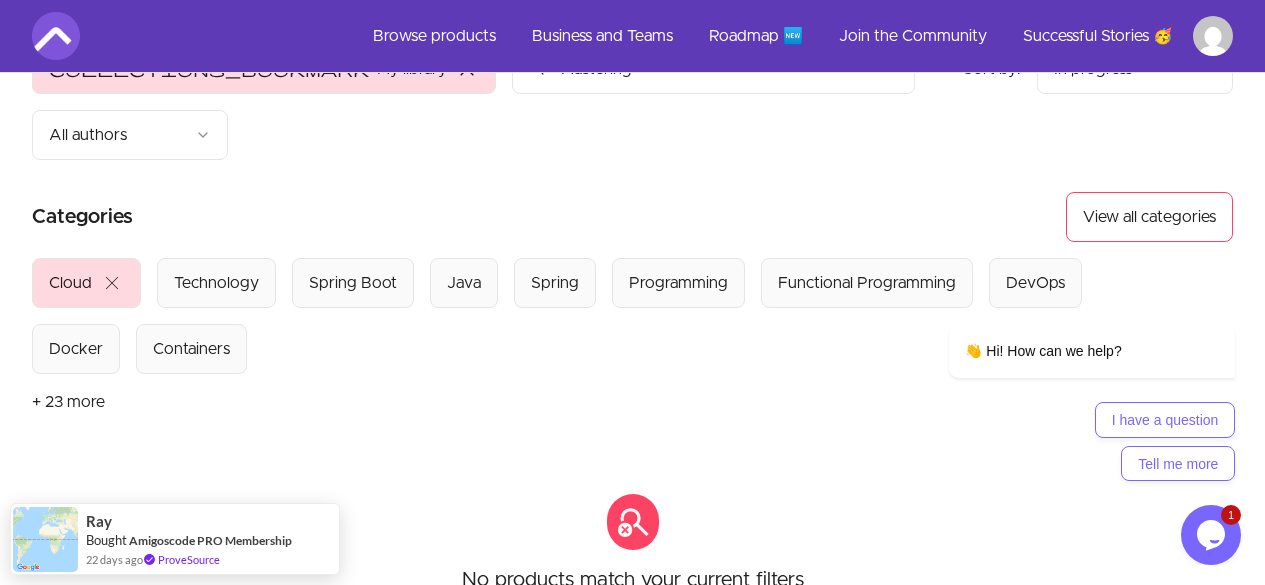 click on "Spring" at bounding box center [555, 283] 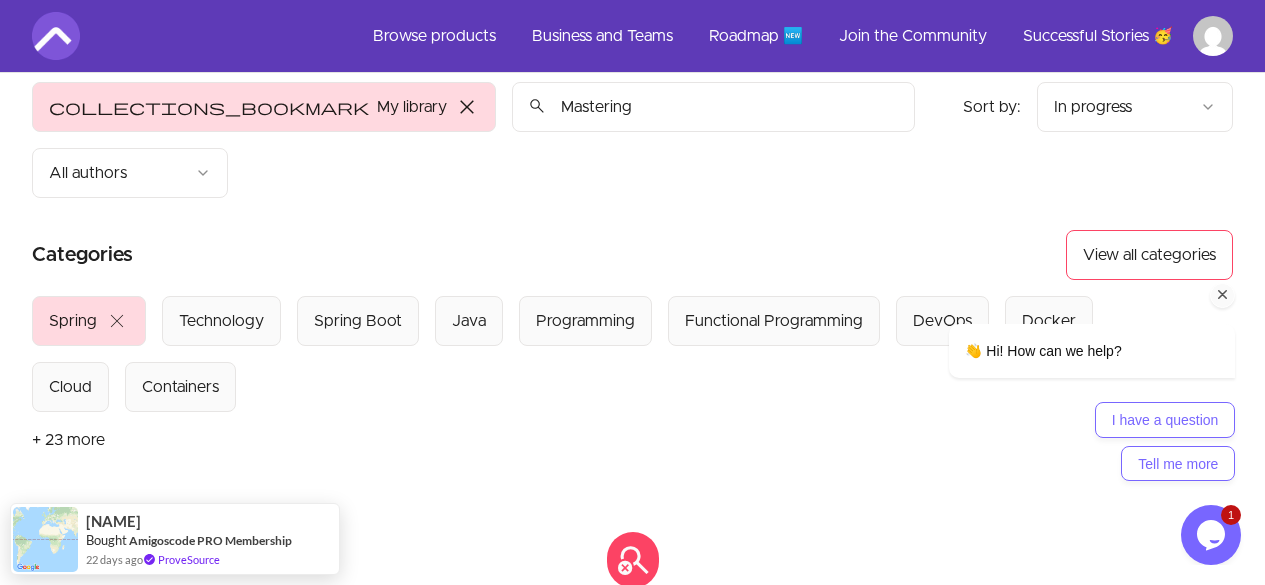 scroll, scrollTop: 72, scrollLeft: 0, axis: vertical 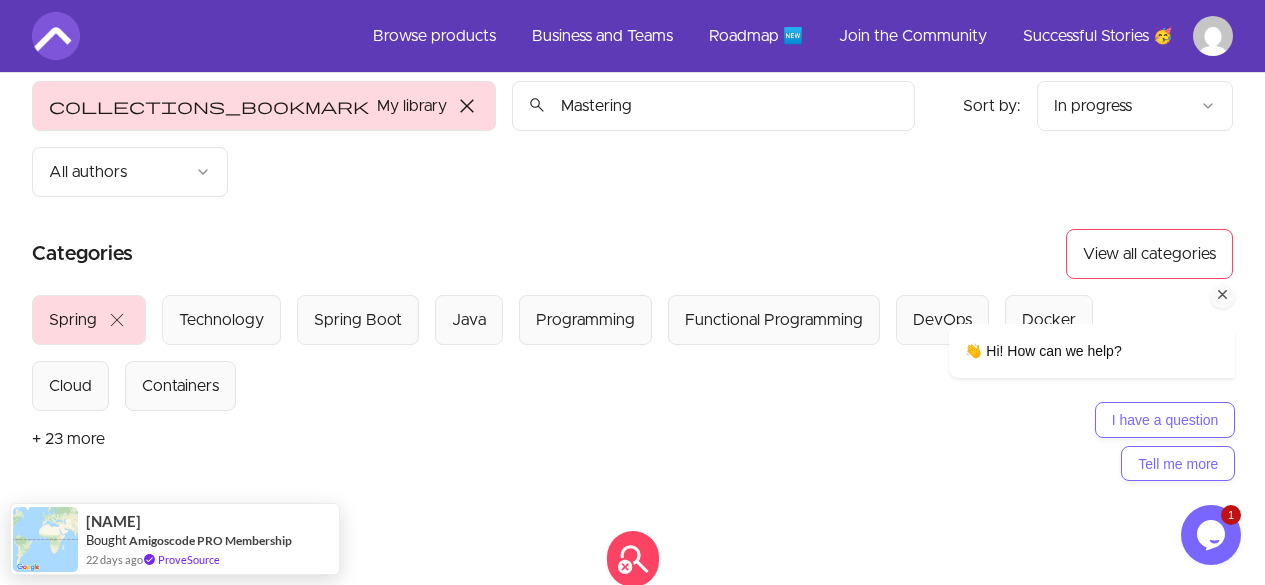 click on "👋 Hi! How can we help? I have a question Tell me more" at bounding box center (1065, 326) 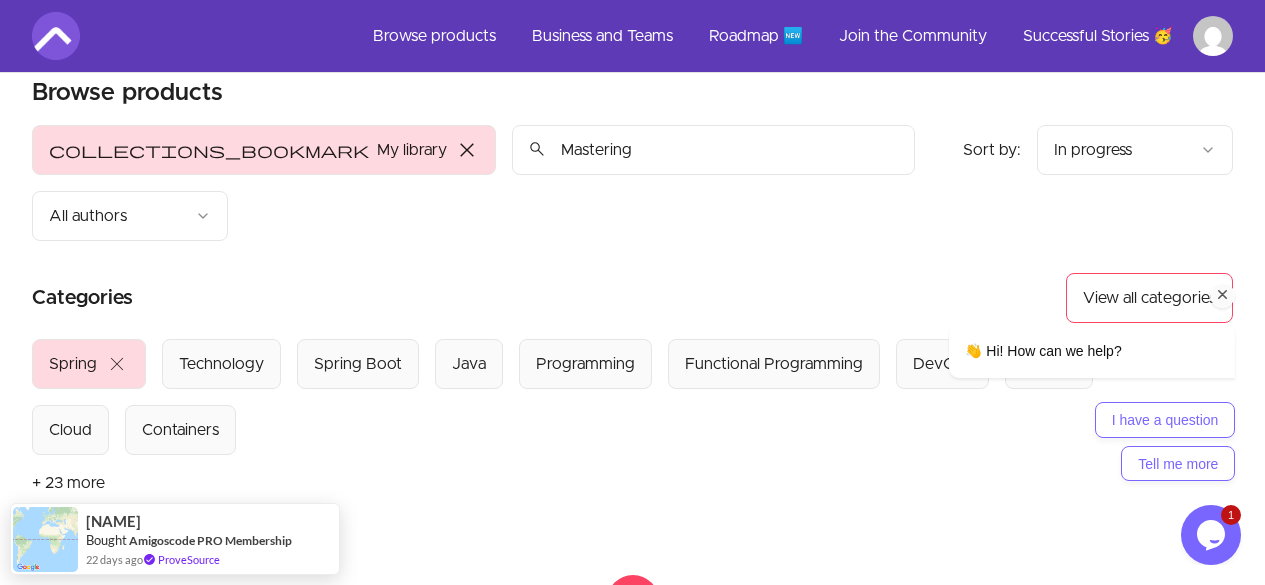 scroll, scrollTop: 8, scrollLeft: 0, axis: vertical 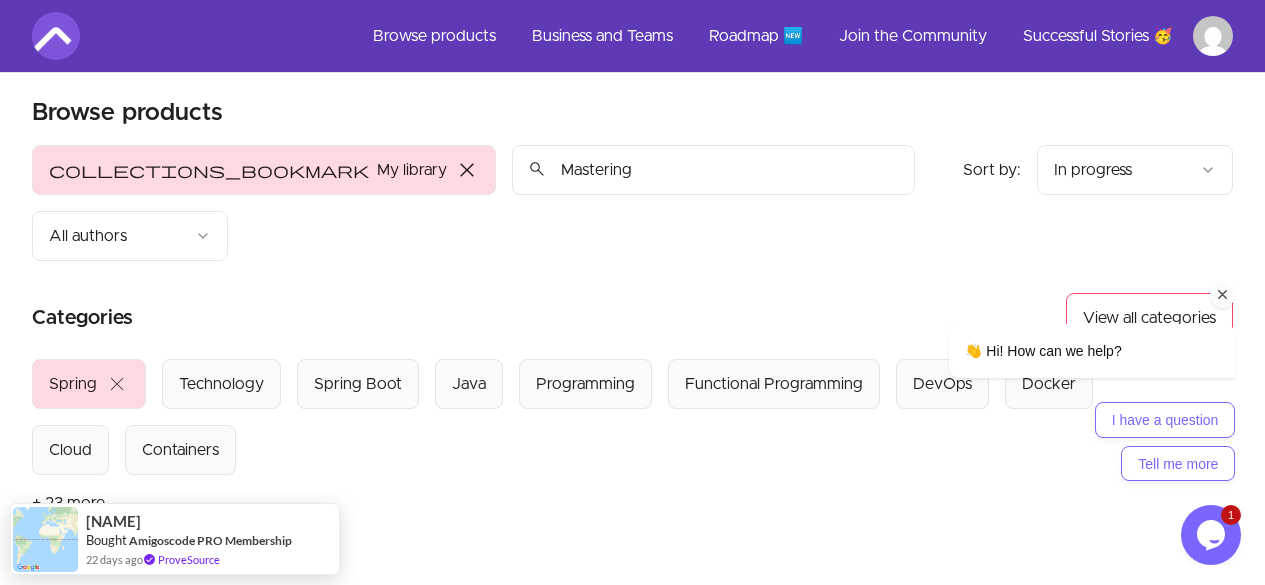 click on "👋 Hi! How can we help? I have a question Tell me more" at bounding box center [1065, 326] 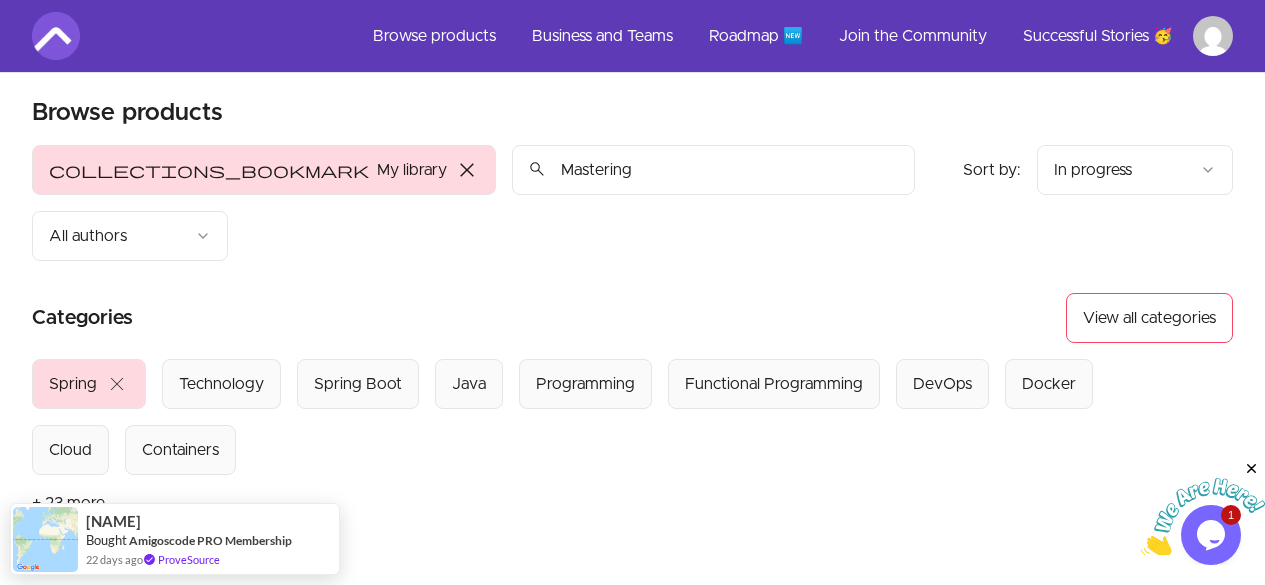 click on "View all categories" at bounding box center (1149, 318) 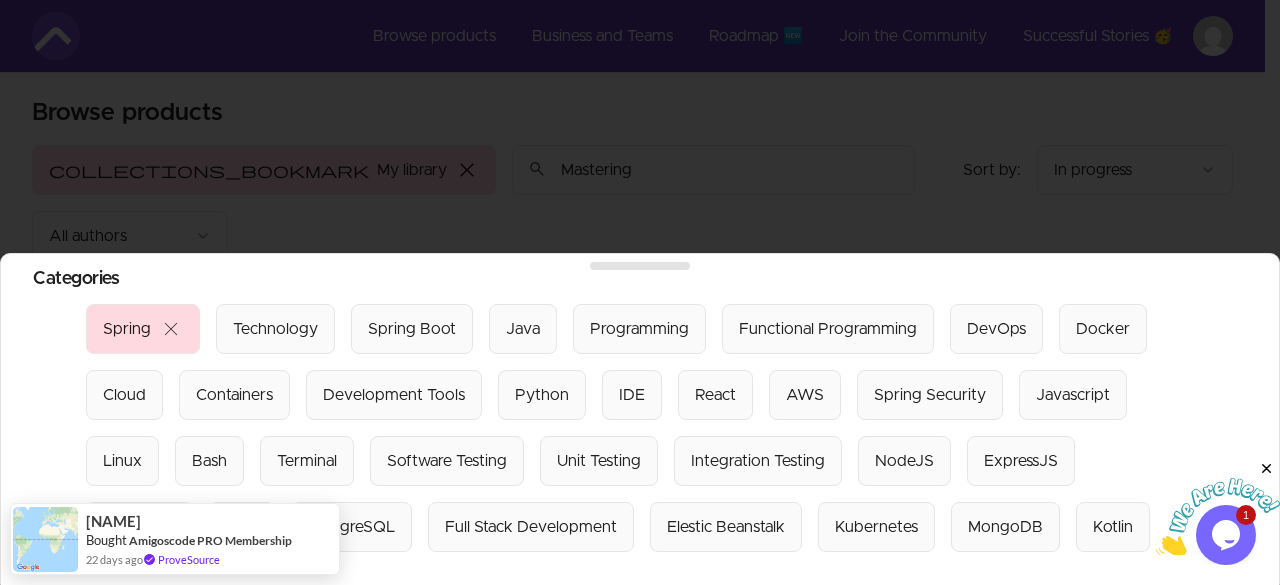 click on "Kubernetes" at bounding box center (876, 527) 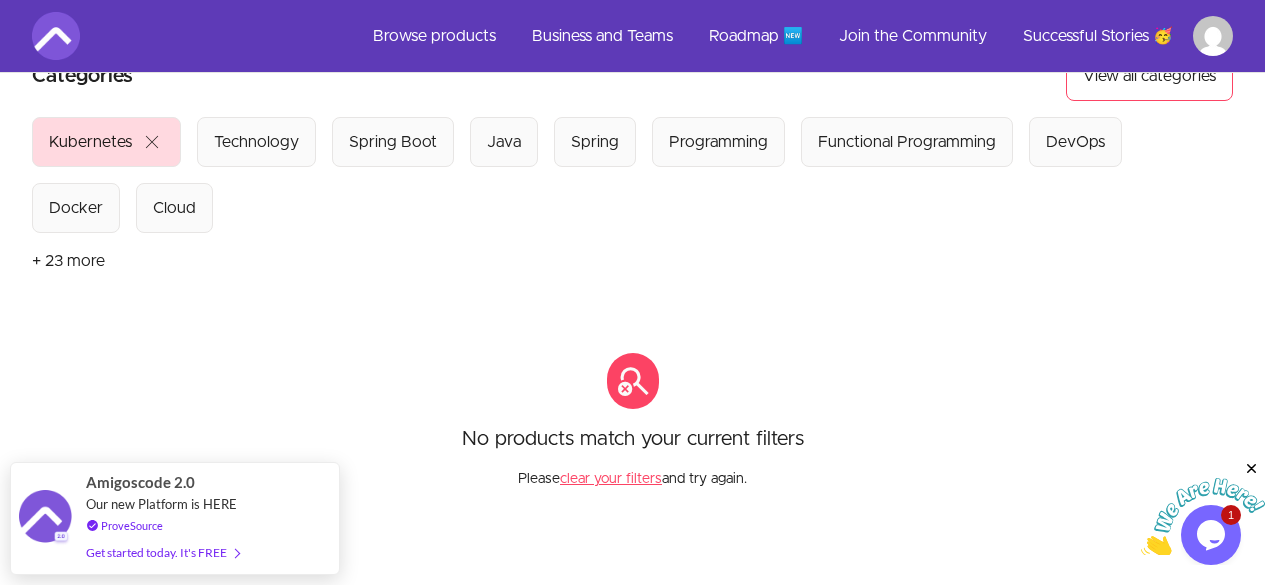 scroll, scrollTop: 247, scrollLeft: 0, axis: vertical 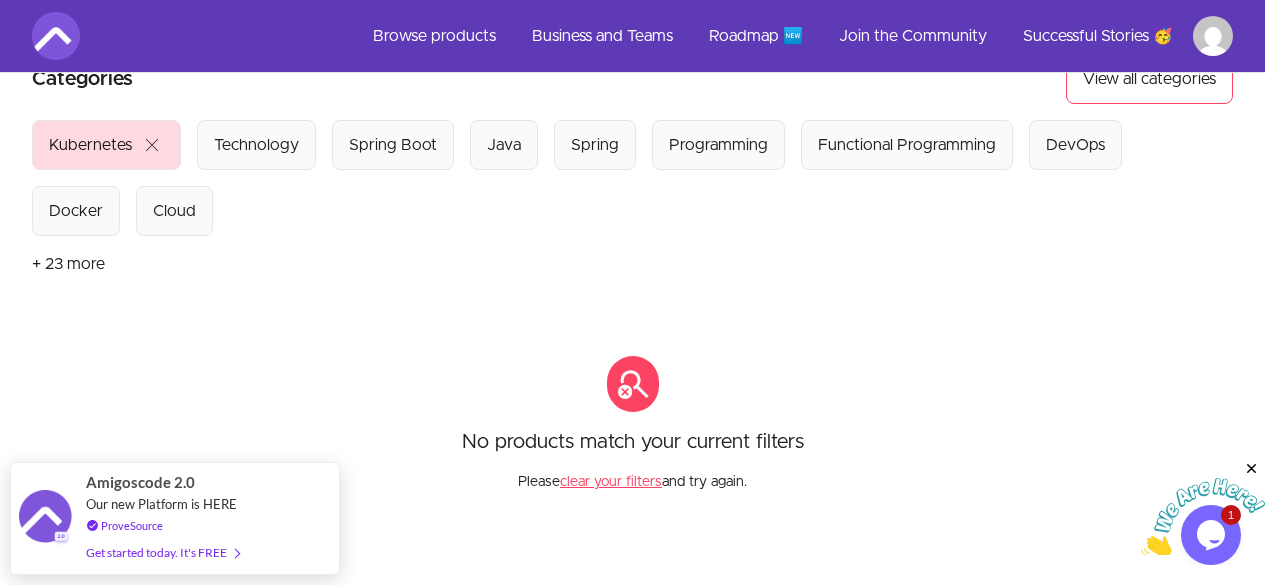 click on "+ 23 more" at bounding box center [68, 264] 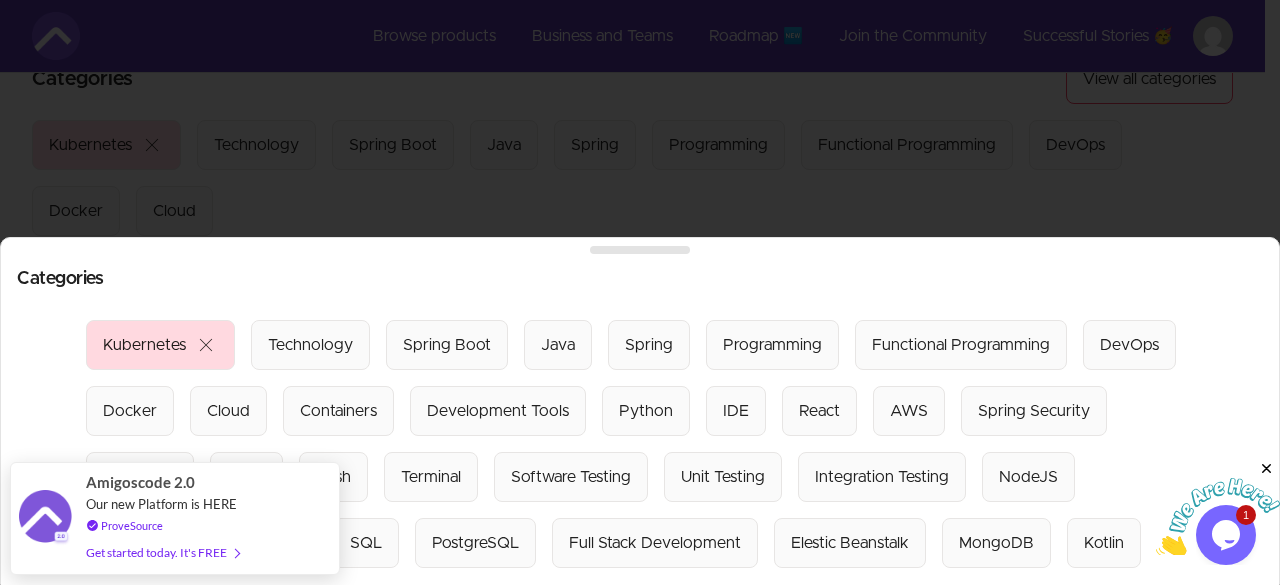 click on "Functional Programming" at bounding box center [961, 345] 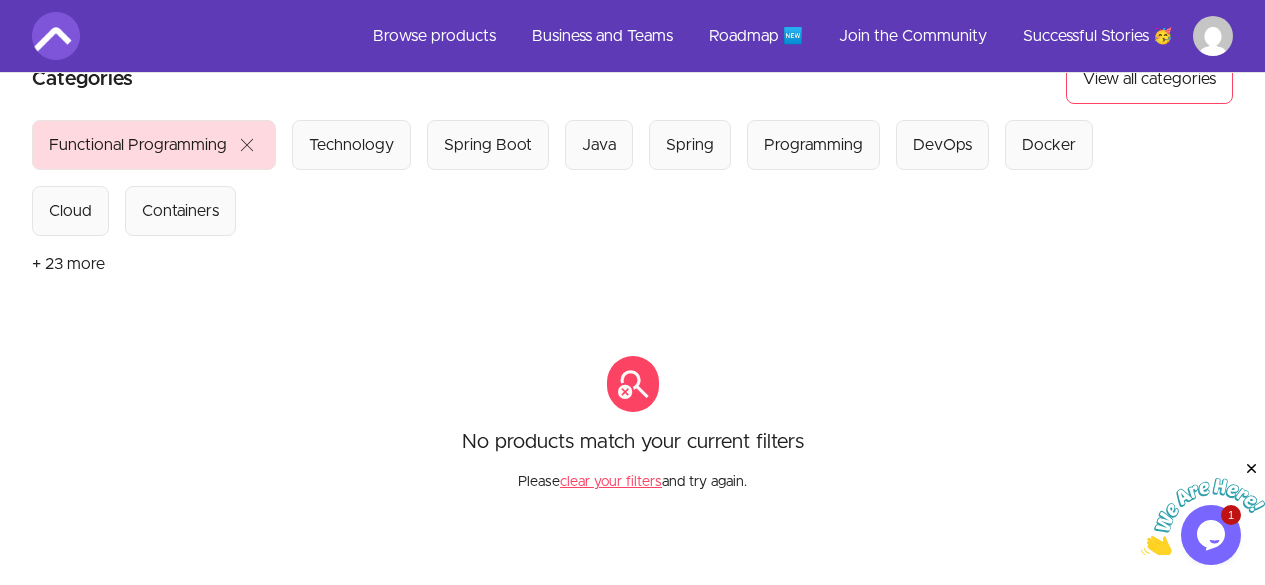 scroll, scrollTop: 0, scrollLeft: 0, axis: both 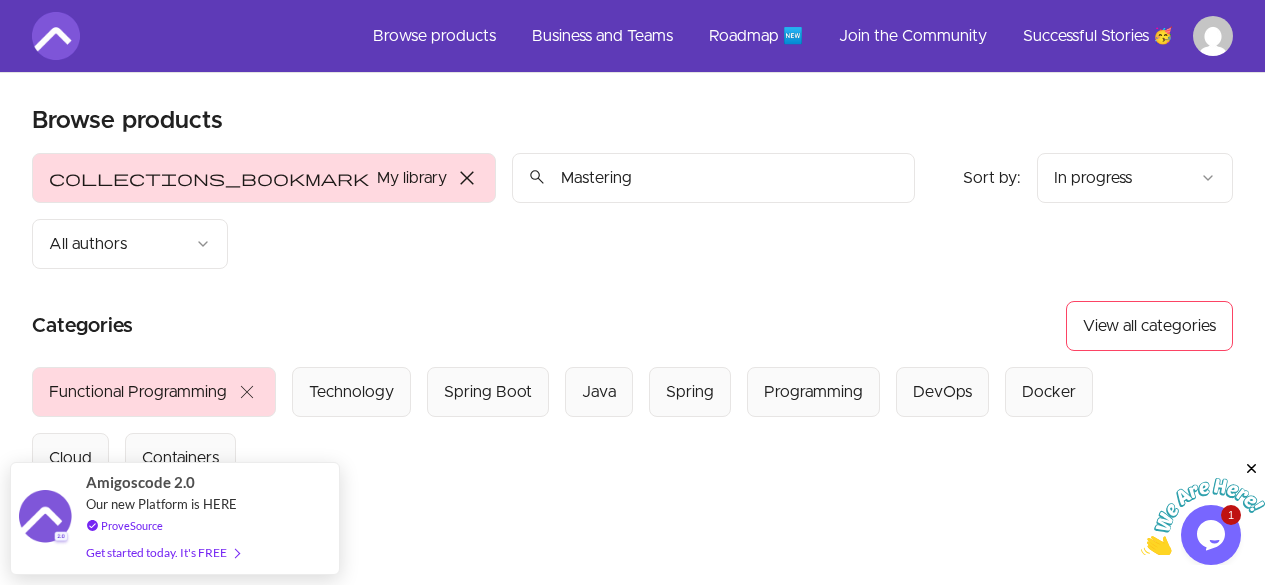 click on "Mastering" at bounding box center (713, 178) 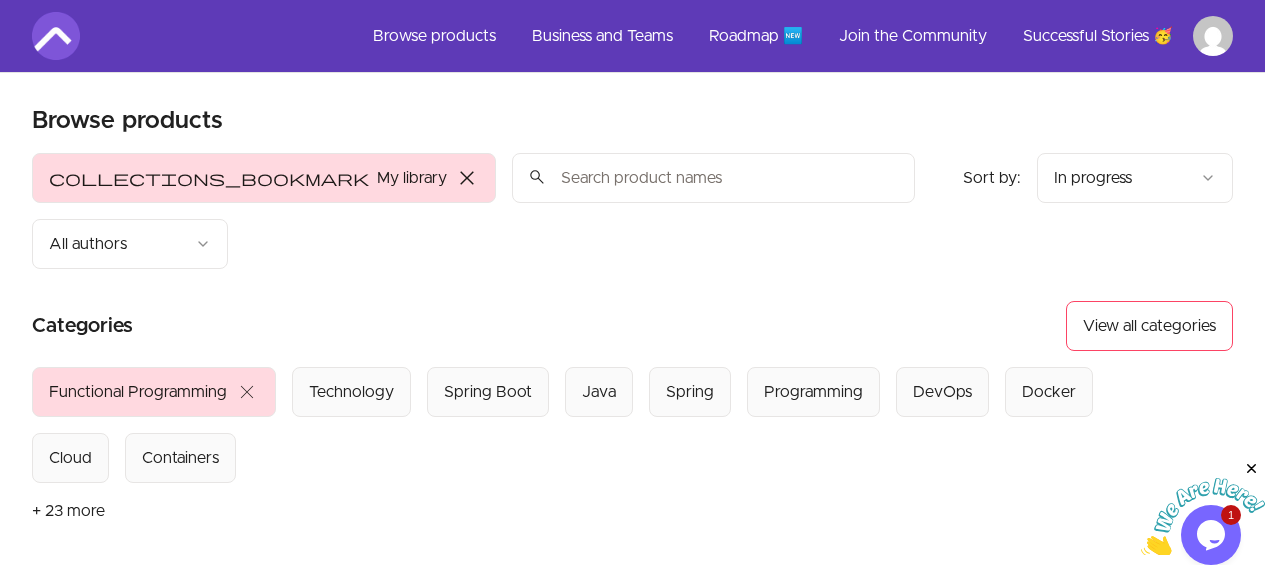click on "close" at bounding box center [247, 392] 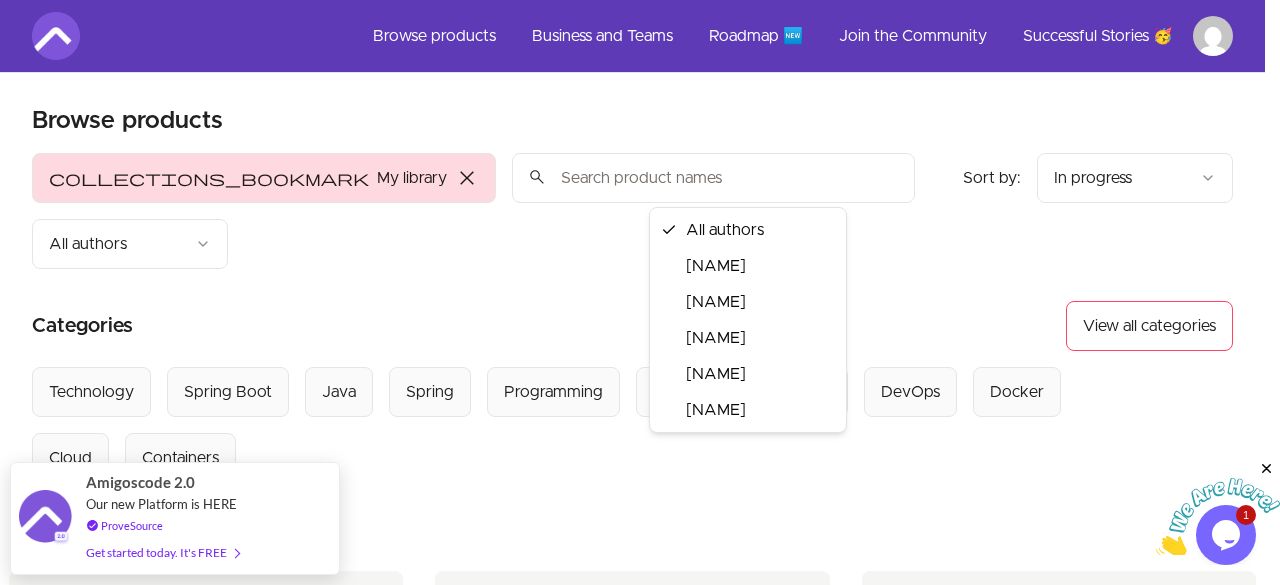 click on "Skip to main content Main menu Includes navigation links and user settings Browse products Business and Teams Roadmap 🆕  Join the Community Successful Stories 🥳 More   Browse products Product filters: collections_bookmark My library close Sort by: import_export In progress search All authors Sort by: import_export In progress Categories View all categories Select from all categories: Technology Spring Boot Java Spring Programming Functional Programming DevOps Docker Cloud Containers + 23 more search_off No products match your current filters Please  clear your filters  and try again. No products found ©  2025  Amigoscode - Join Facebook Group - Join Discord - Subscribe to Amigoscode Terms of Use Privacy Policy
Amigoscode 2.0 Our new Platform is HERE    ProveSource Get started today. It's FREE  All authors Abdurahman Abukar Mama Samba Braima Nelson Nelson Jamal Richard Bray Richard Oliver Bray" at bounding box center (640, 880) 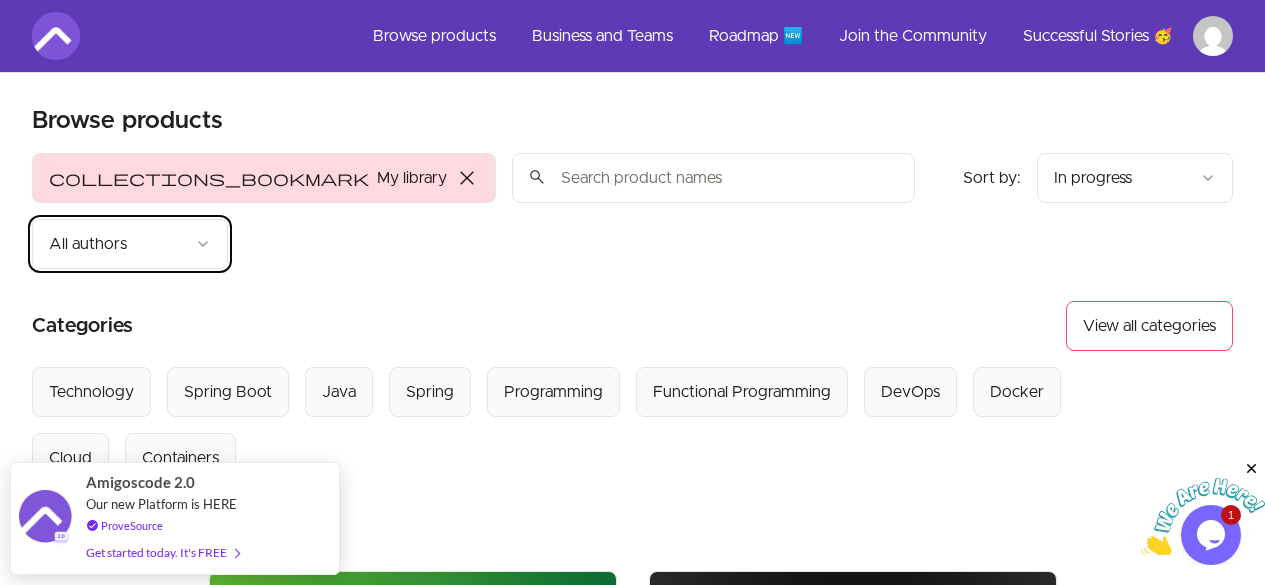 click on "Skip to main content Main menu Includes navigation links and user settings Browse products Business and Teams Roadmap 🆕  Join the Community Successful Stories 🥳 More   Browse products Product filters: collections_bookmark My library close Sort by: import_export In progress search All authors Sort by: import_export In progress Categories View all categories Select from all categories: Technology Spring Boot Java Spring Programming Functional Programming DevOps Docker Cloud Containers + 23 more Spring Security Course • By Mama Samba Braima Nelson Next lesson: Quick work on JWT 94 % View content PyCharm Course bundle • By Mama Samba Braima Nelson Next lesson: Exploring Menus 41 % View content Getting Started with Python Getting Started With Python Course • By Mama Samba Braima Nelson View content 3 products found ©  2025  Amigoscode - Join Facebook Group - Join Discord - Subscribe to Amigoscode Terms of Use Privacy Policy
Amigoscode 2.0 Our new Platform is HERE    ProveSource" at bounding box center (632, 930) 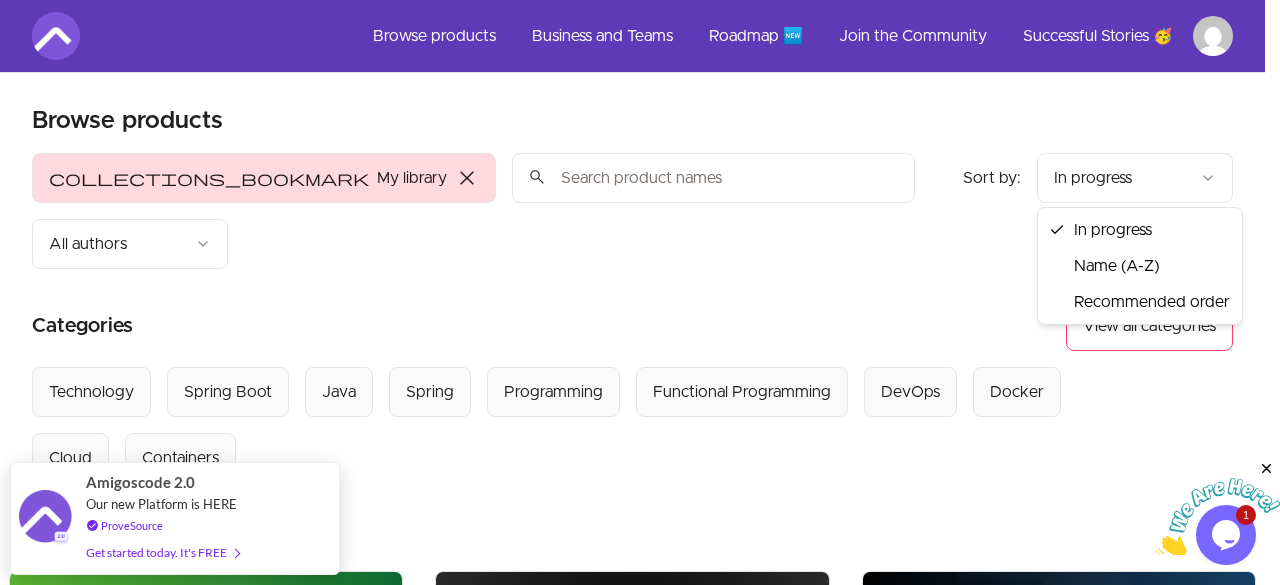 click on "Skip to main content Main menu Includes navigation links and user settings Browse products Business and Teams Roadmap 🆕  Join the Community Successful Stories 🥳 More   Browse products Product filters: collections_bookmark My library close Sort by: import_export In progress search All authors Sort by: import_export In progress Categories View all categories Select from all categories: Technology Spring Boot Java Spring Programming Functional Programming DevOps Docker Cloud Containers + 23 more Spring Security Course • By Mama Samba Braima Nelson Next lesson: Quick work on JWT 94 % View content PyCharm Course bundle • By Mama Samba Braima Nelson Next lesson: Exploring Menus 41 % View content Getting Started with Python Getting Started With Python Course • By Mama Samba Braima Nelson View content 3 products found ©  2025  Amigoscode - Join Facebook Group - Join Discord - Subscribe to Amigoscode Terms of Use Privacy Policy
Amigoscode 2.0 Our new Platform is HERE    ProveSource" at bounding box center [640, 685] 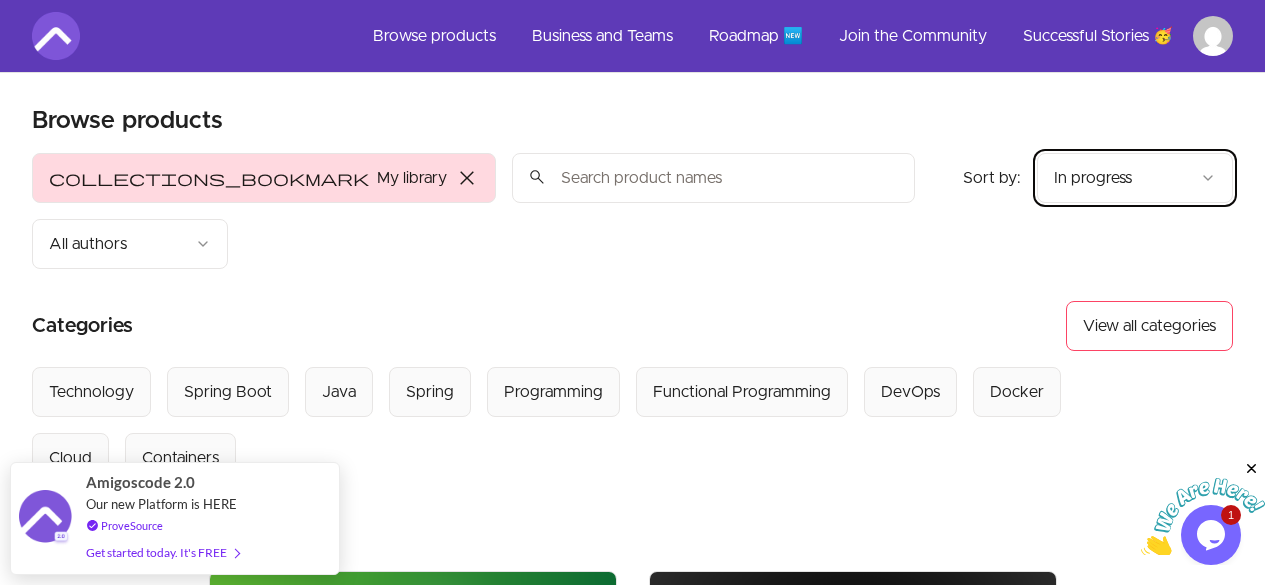 click on "Skip to main content Main menu Includes navigation links and user settings Browse products Business and Teams Roadmap 🆕  Join the Community Successful Stories 🥳 More   Browse products Product filters: collections_bookmark My library close Sort by: import_export In progress search All authors Sort by: import_export In progress Categories View all categories Select from all categories: Technology Spring Boot Java Spring Programming Functional Programming DevOps Docker Cloud Containers + 23 more Spring Security Course • By Mama Samba Braima Nelson Next lesson: Quick work on JWT 94 % View content PyCharm Course bundle • By Mama Samba Braima Nelson Next lesson: Exploring Menus 41 % View content Getting Started with Python Getting Started With Python Course • By Mama Samba Braima Nelson View content 3 products found ©  2025  Amigoscode - Join Facebook Group - Join Discord - Subscribe to Amigoscode Terms of Use Privacy Policy
Amigoscode 2.0 Our new Platform is HERE    ProveSource" at bounding box center (632, 930) 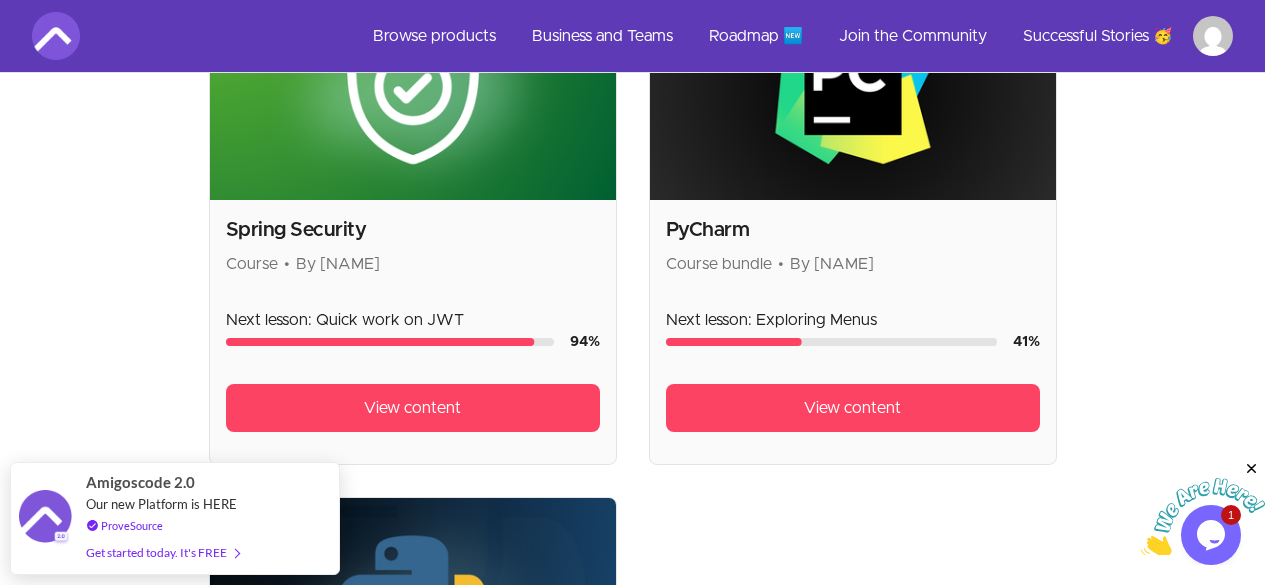 click on "Skip to main content Main menu Includes navigation links and user settings Browse products Business and Teams Roadmap 🆕  Join the Community Successful Stories 🥳 More   Browse products Product filters: collections_bookmark My library close Sort by: import_export In progress search All authors Sort by: import_export In progress Categories View all categories Select from all categories: Technology Spring Boot Java Spring Programming Functional Programming DevOps Docker Cloud Containers + 23 more Spring Security Course • By Mama Samba Braima Nelson Next lesson: Quick work on JWT 94 % View content PyCharm Course bundle • By Mama Samba Braima Nelson Next lesson: Exploring Menus 41 % View content Getting Started with Python Getting Started With Python Course • By Mama Samba Braima Nelson View content 3 products found ©  2025  Amigoscode - Join Facebook Group - Join Discord - Subscribe to Amigoscode Terms of Use Privacy Policy" at bounding box center (632, 330) 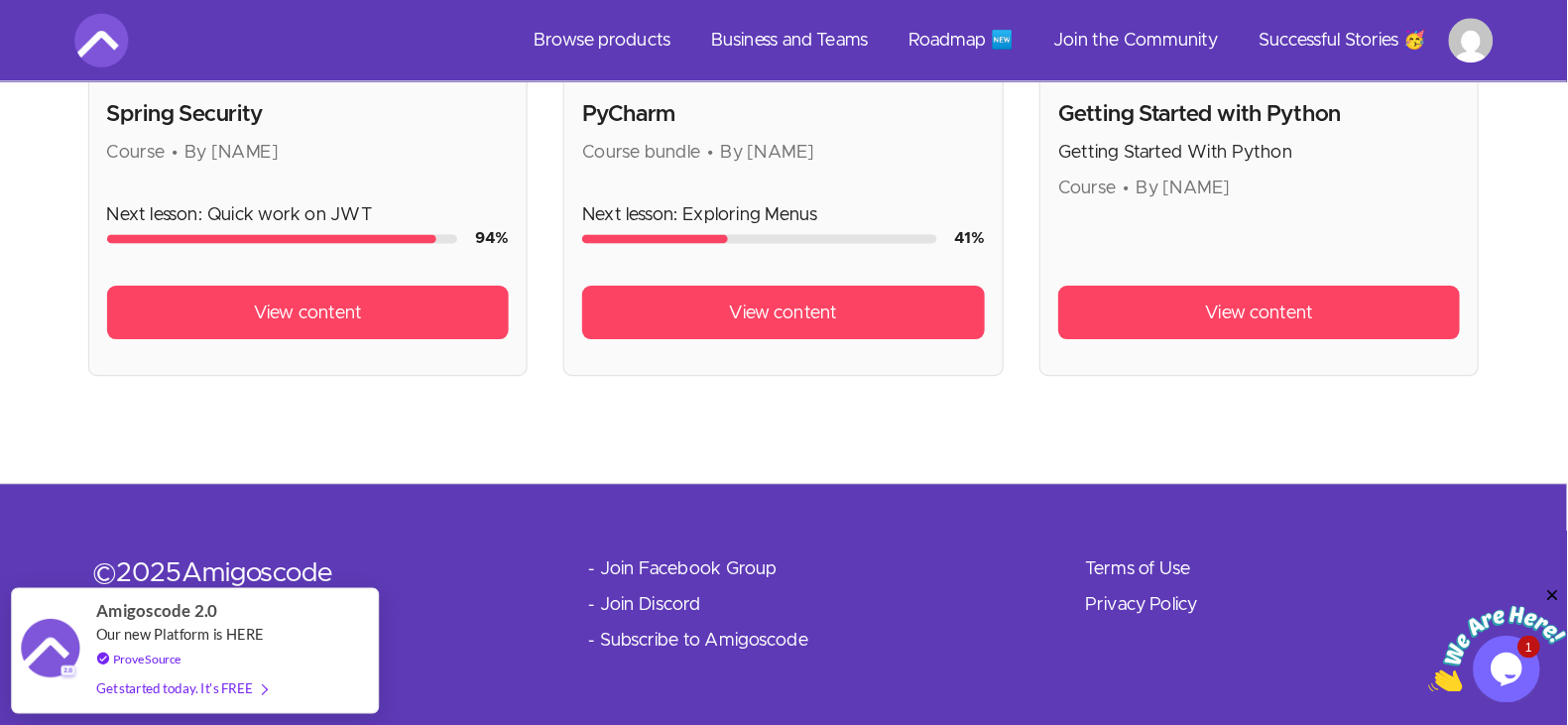 scroll, scrollTop: 571, scrollLeft: 0, axis: vertical 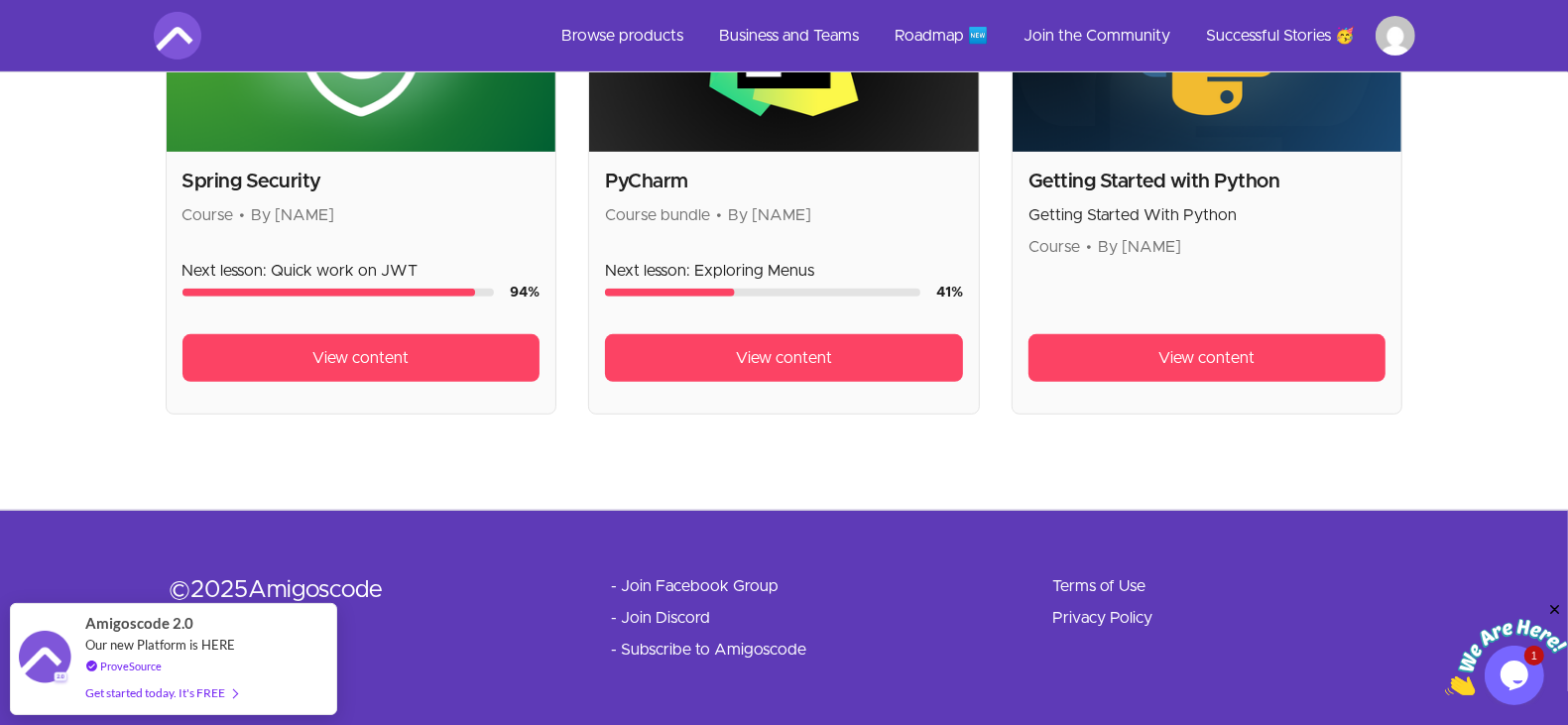 drag, startPoint x: 1228, startPoint y: 0, endPoint x: 938, endPoint y: 439, distance: 526.138 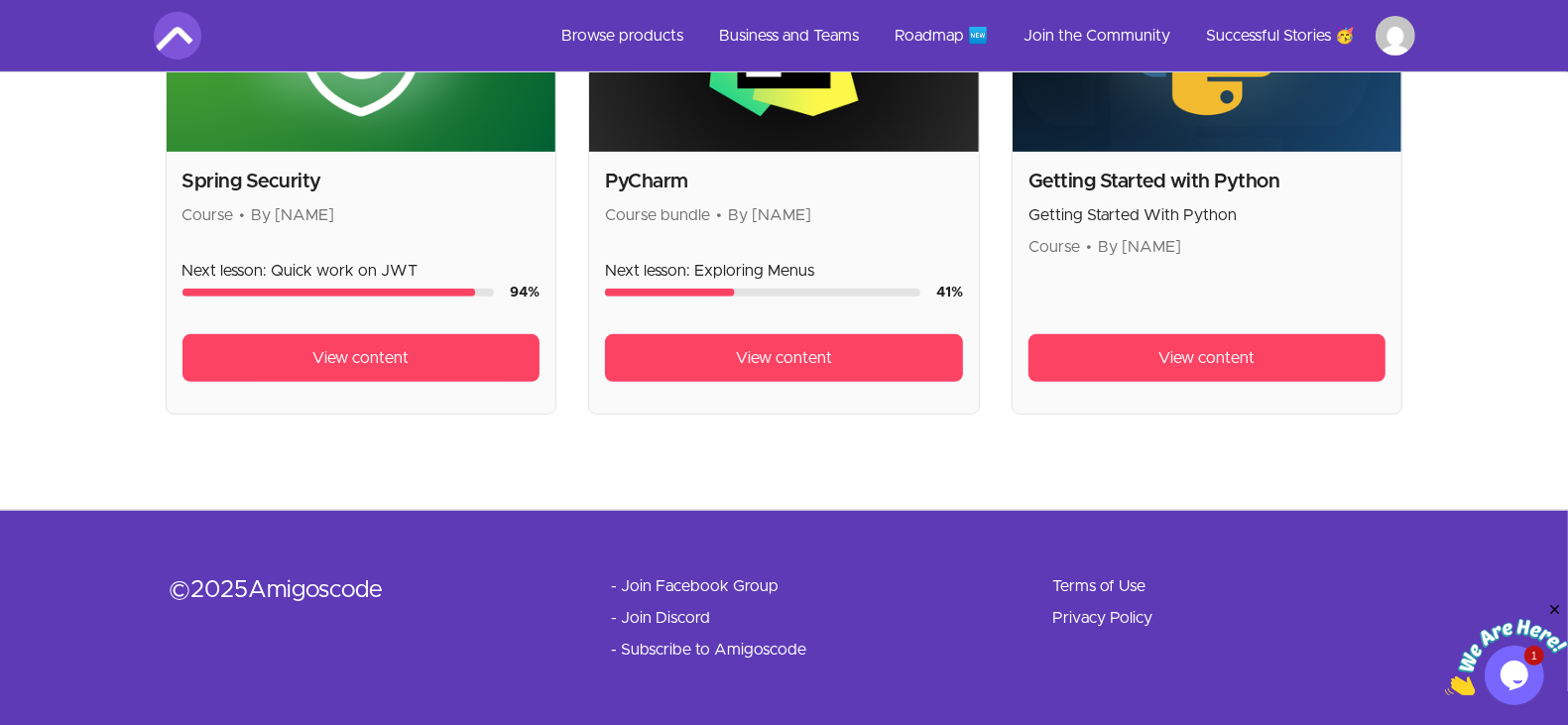 scroll, scrollTop: 0, scrollLeft: 0, axis: both 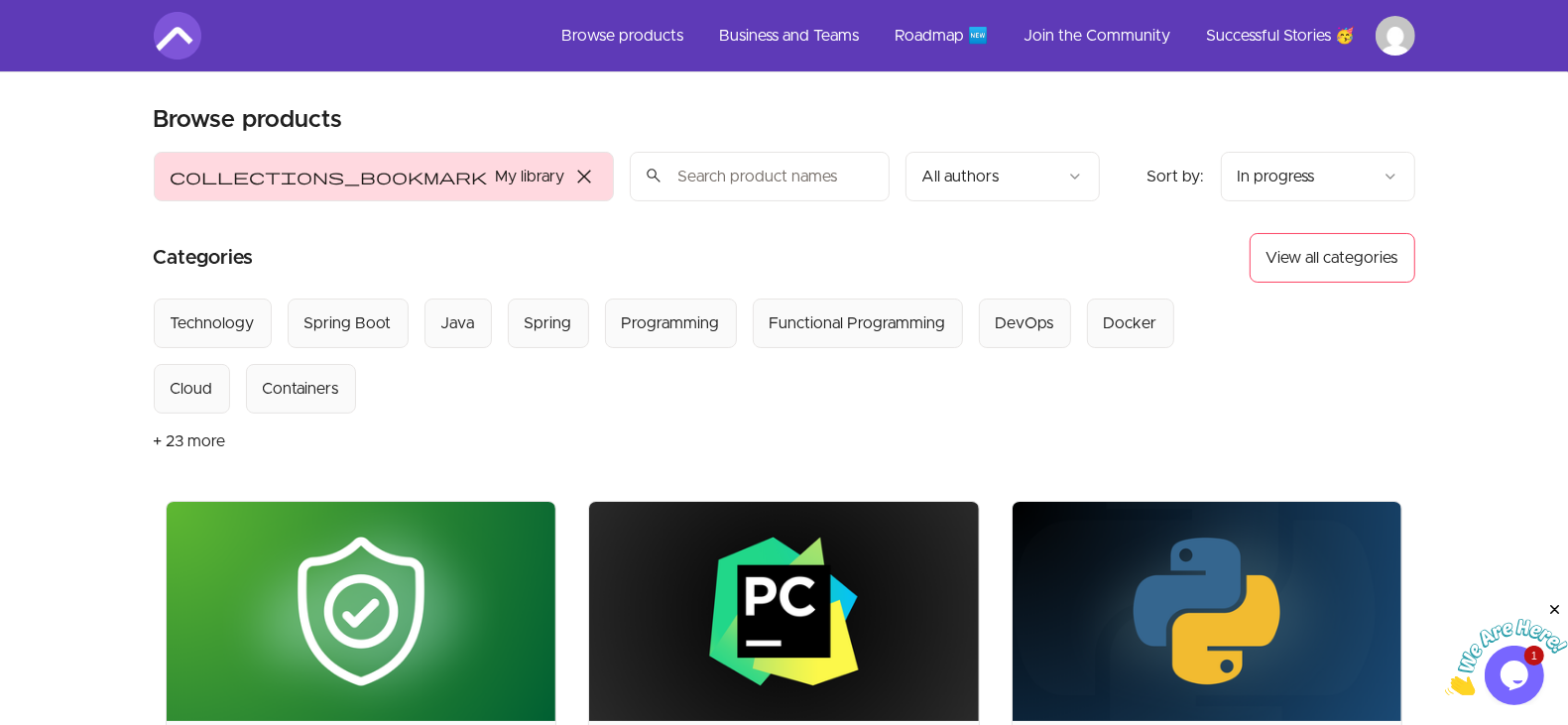 click on "View all categories" at bounding box center (1332, 258) 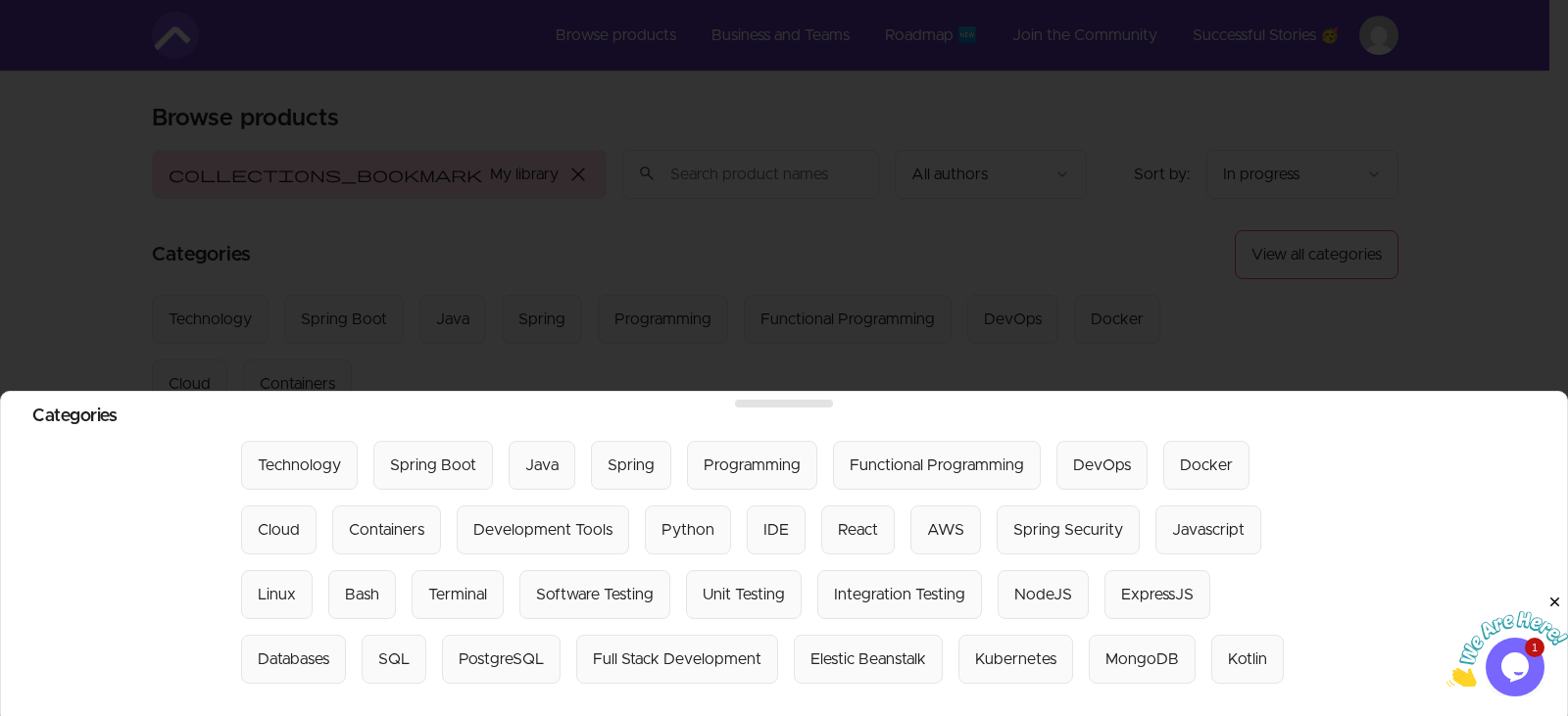click on "Elestic Beanstalk" at bounding box center [868, 659] 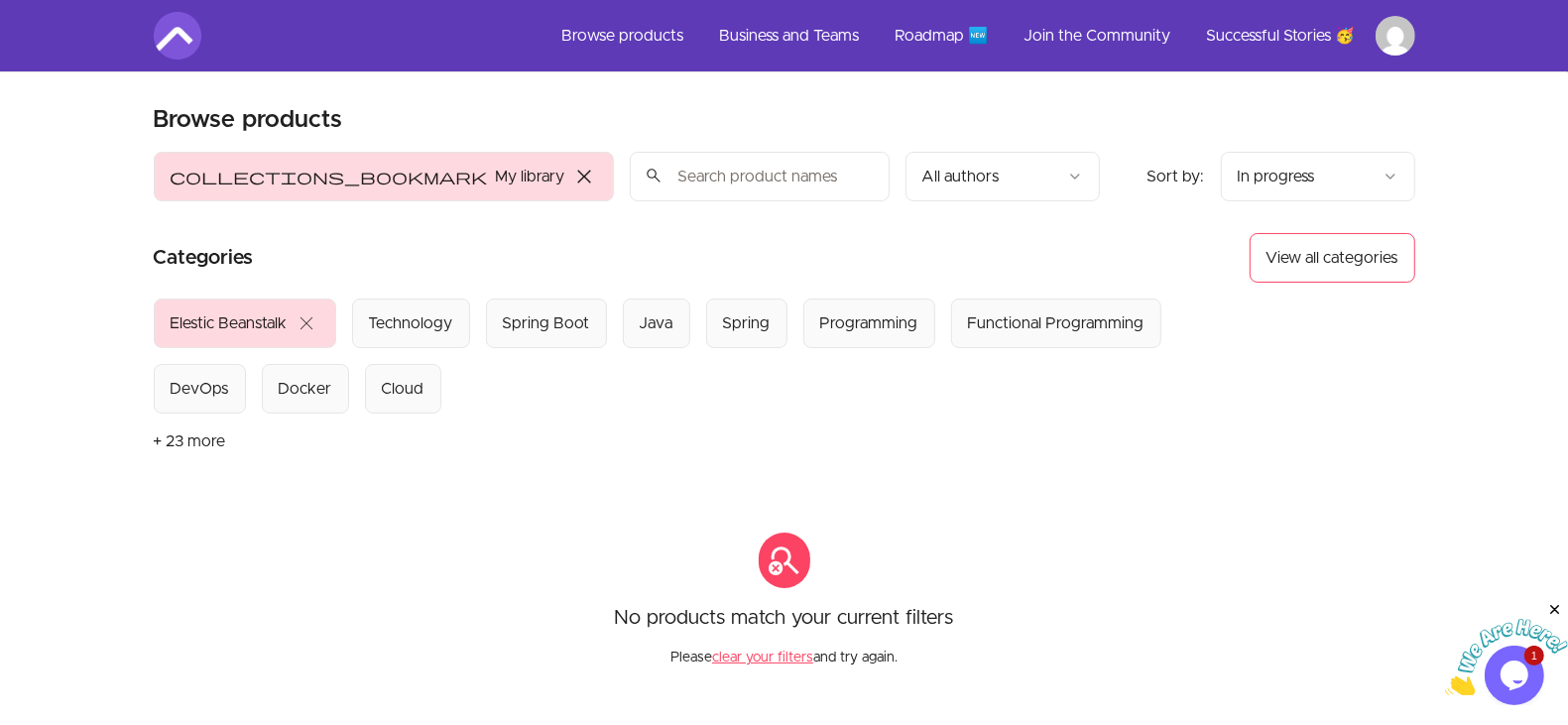click on "View all categories" at bounding box center [1332, 258] 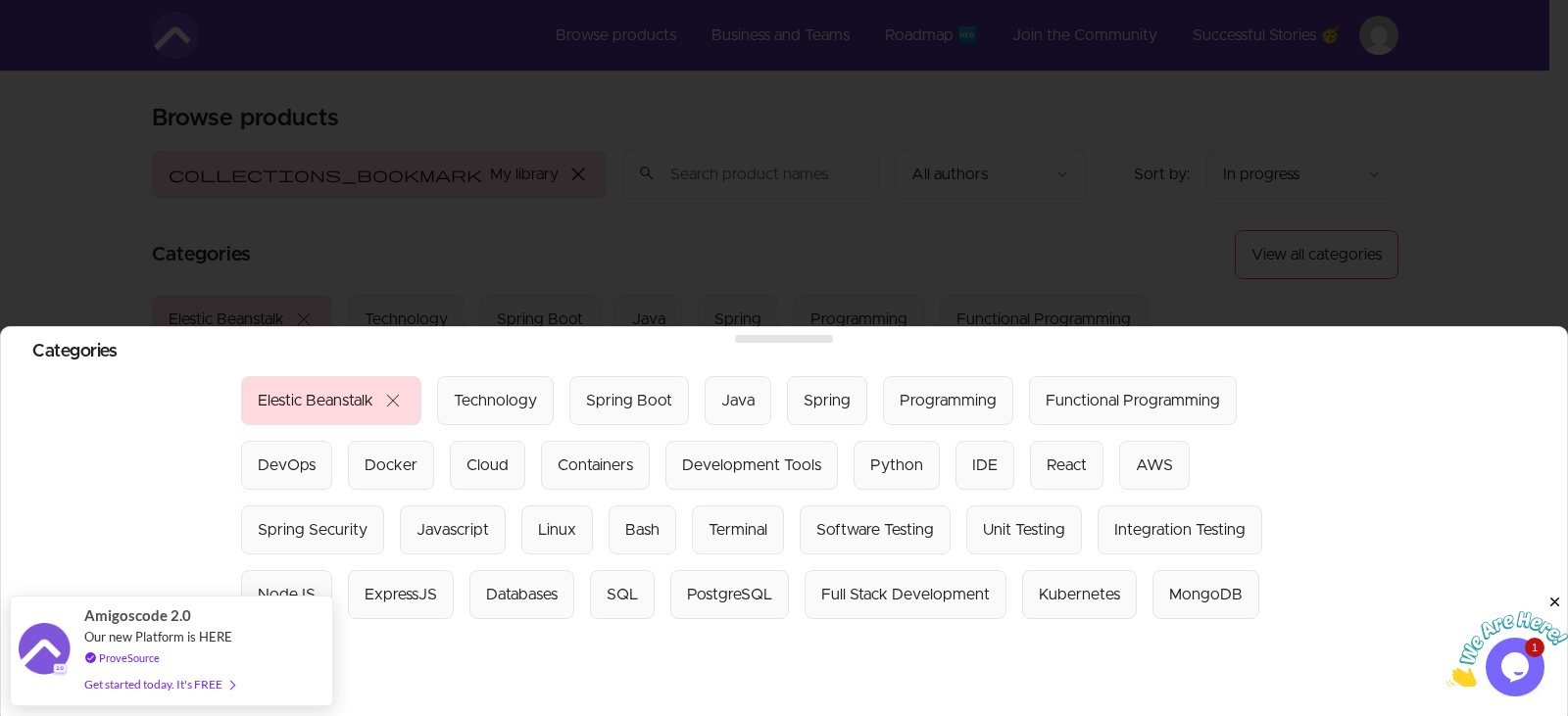 click on "Kubernetes" at bounding box center [1079, 595] 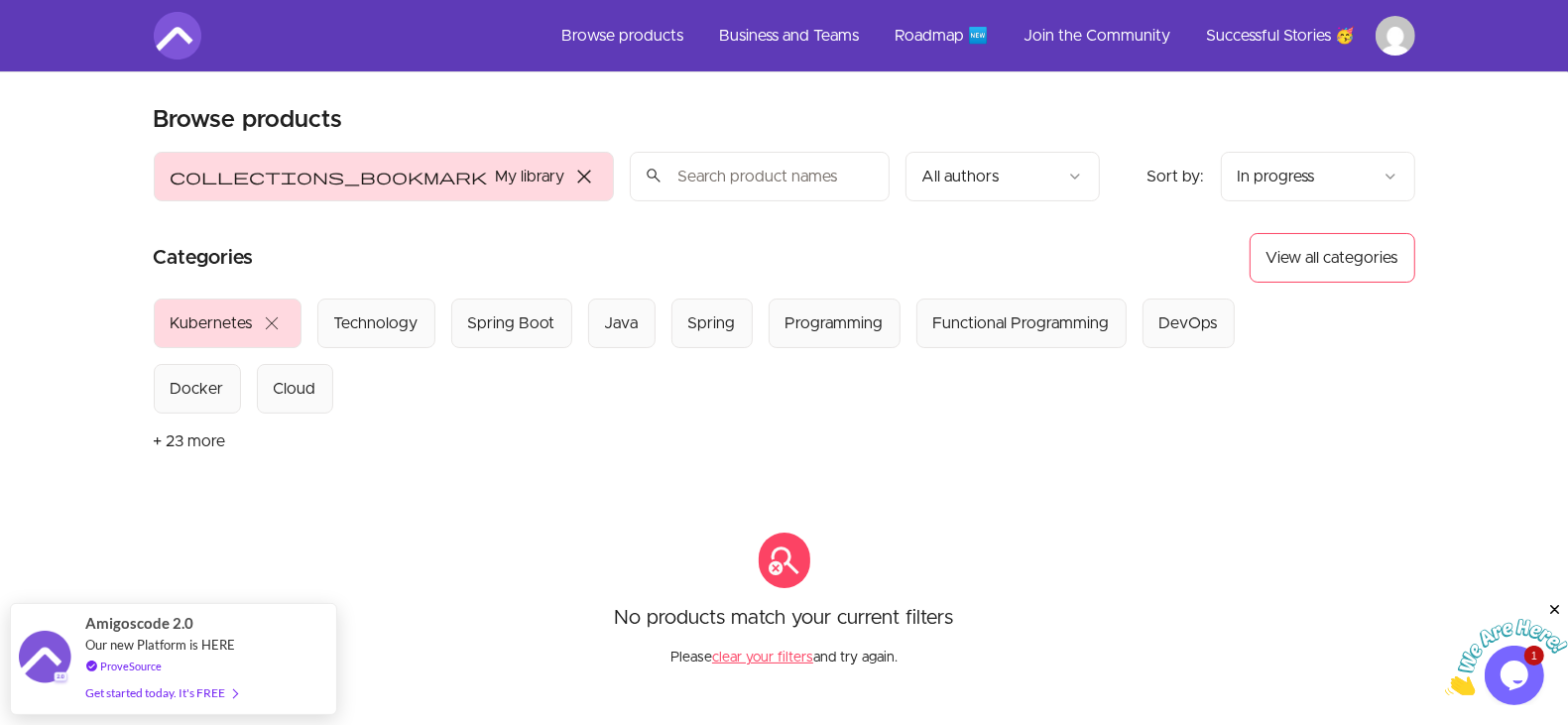 click at bounding box center [760, 177] 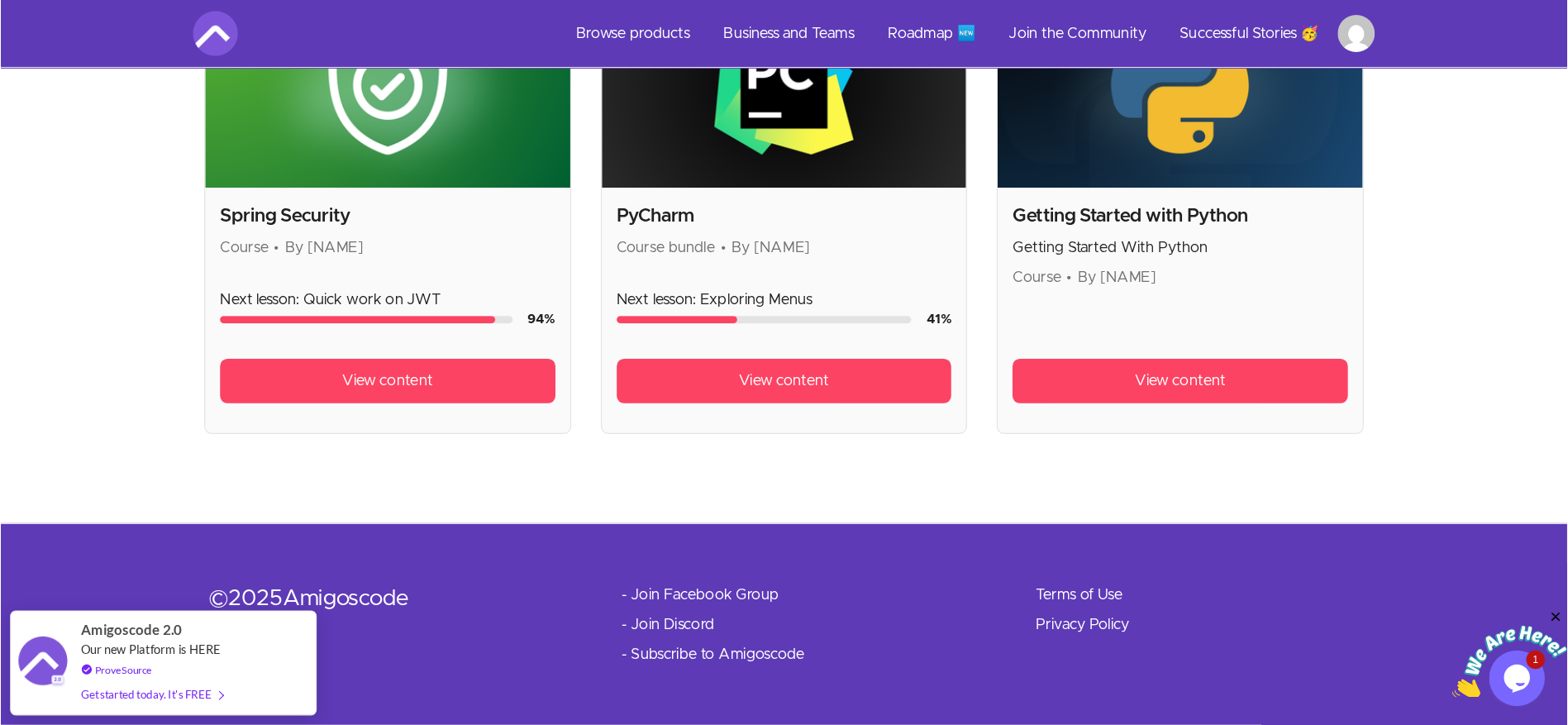 scroll, scrollTop: 357, scrollLeft: 0, axis: vertical 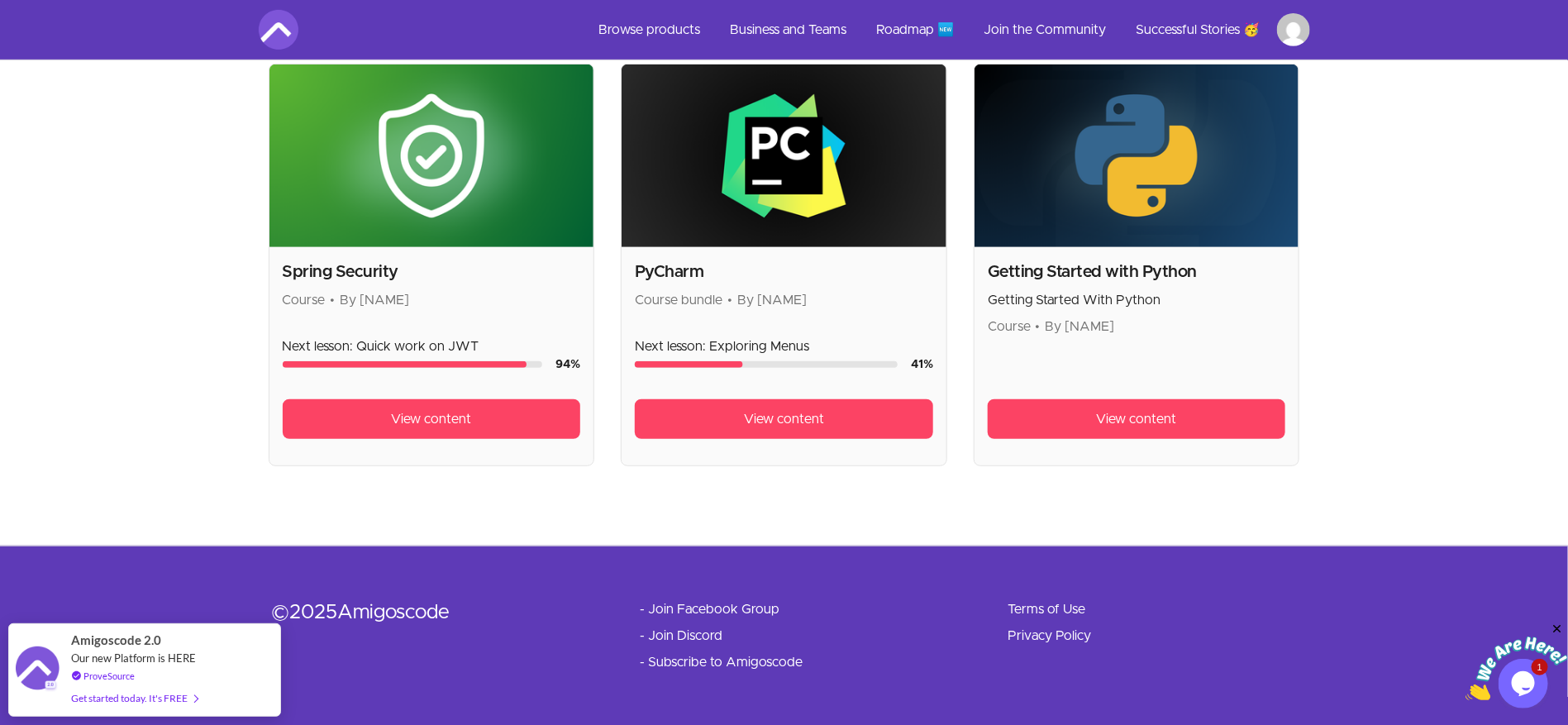 drag, startPoint x: 1237, startPoint y: 0, endPoint x: 956, endPoint y: 501, distance: 574.4232 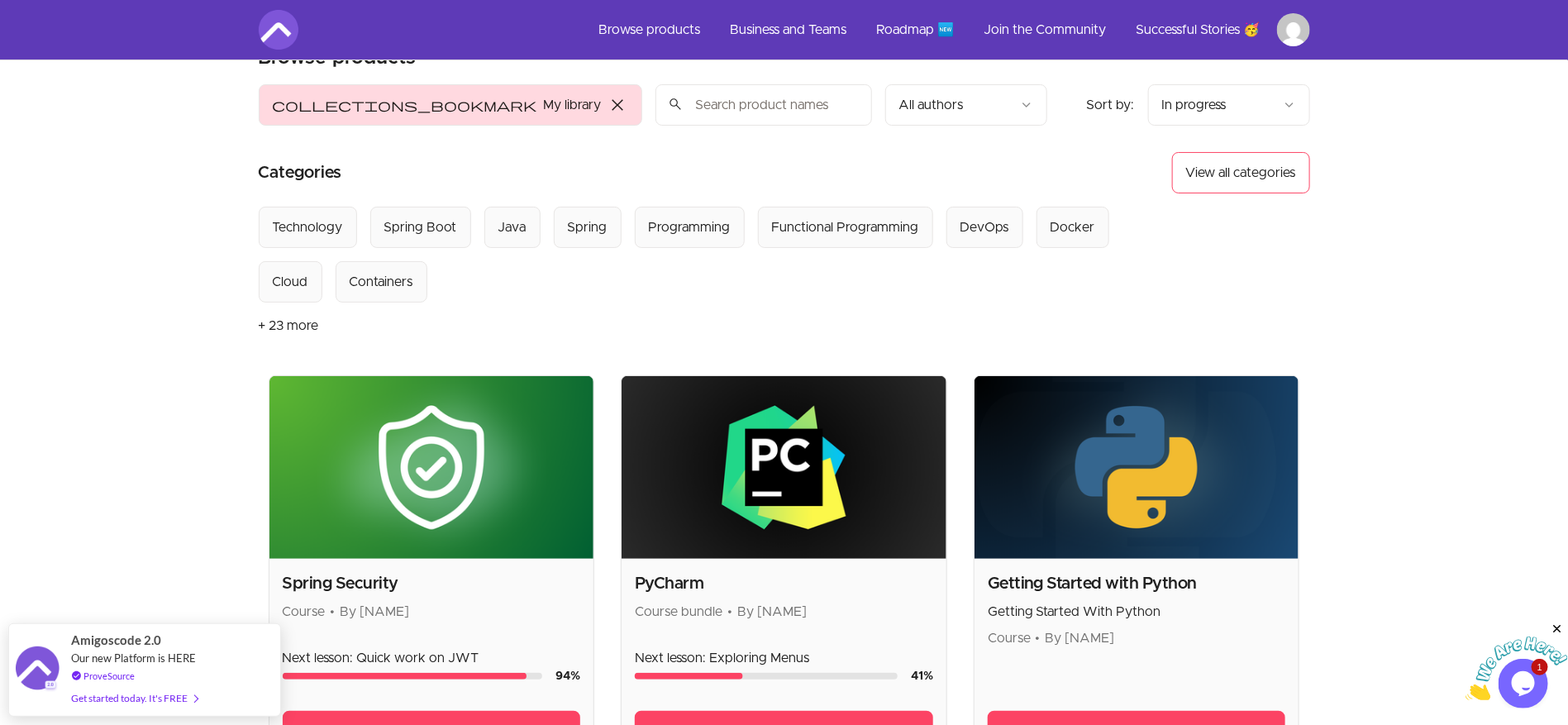 scroll, scrollTop: 55, scrollLeft: 0, axis: vertical 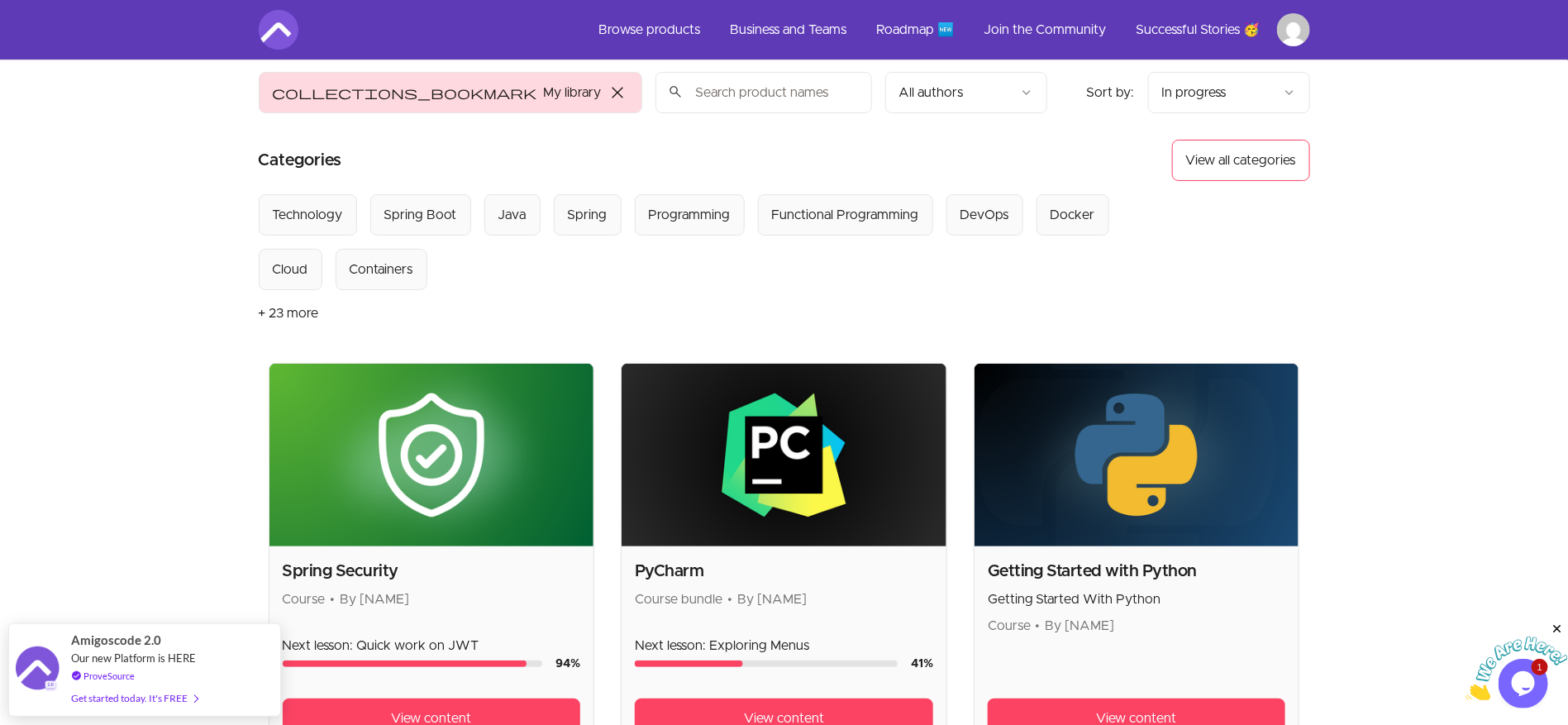 click at bounding box center [764, 93] 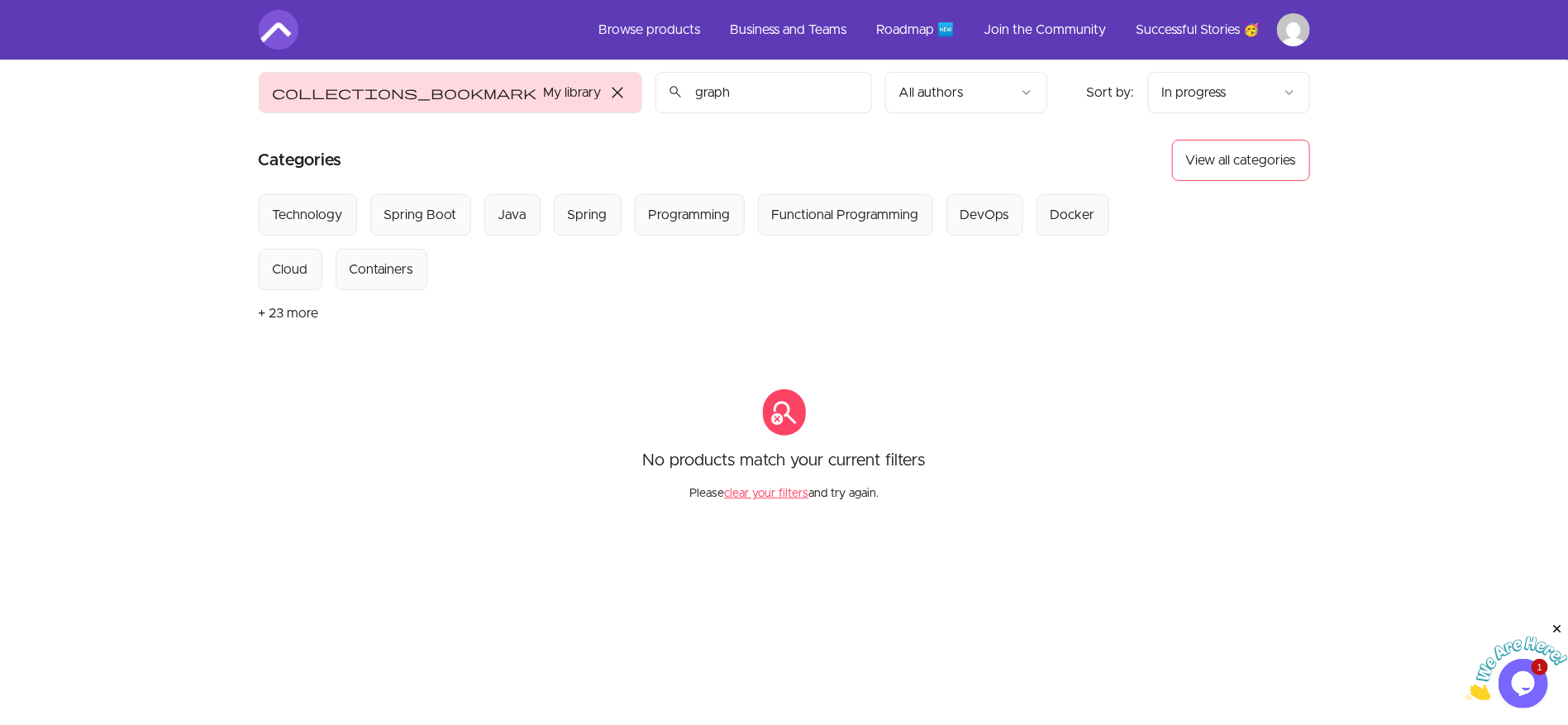 type on "graph" 